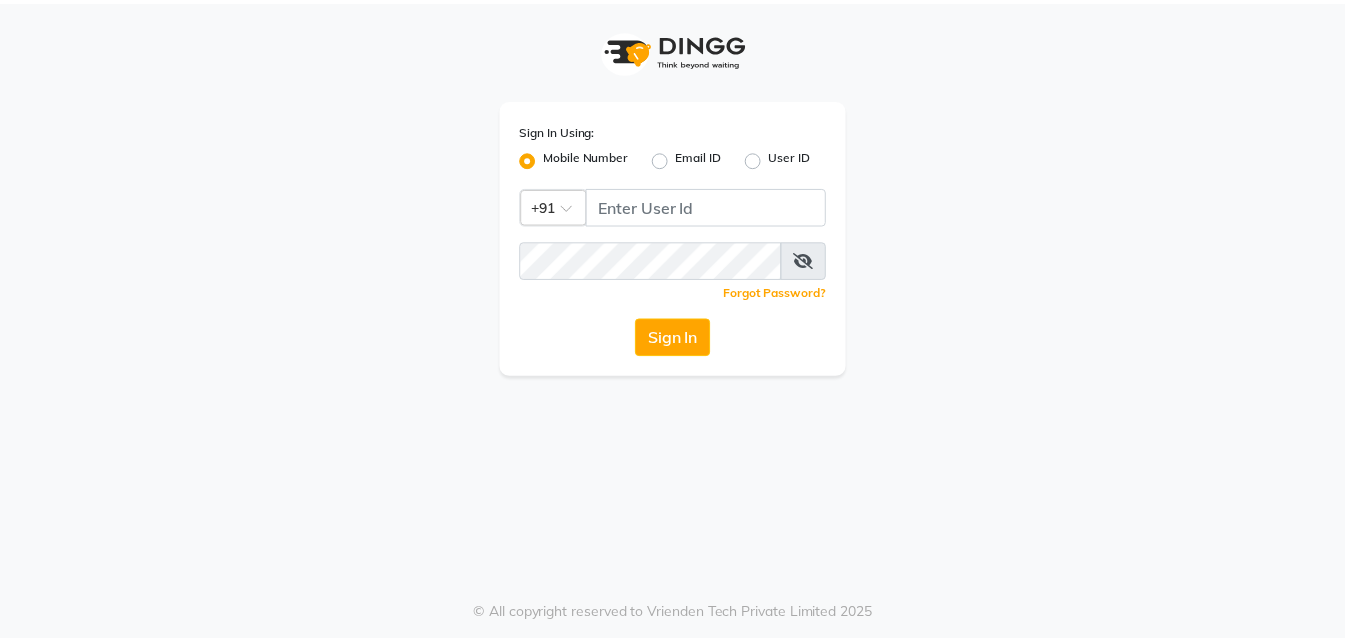 scroll, scrollTop: 0, scrollLeft: 0, axis: both 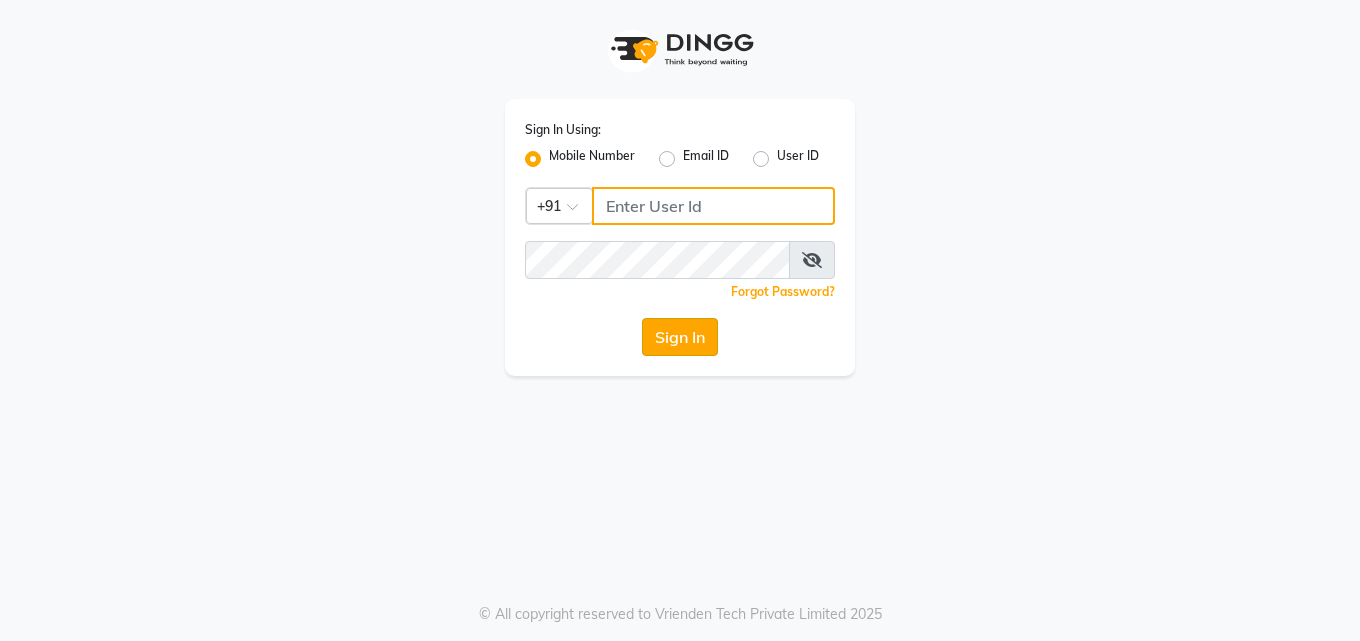 type on "9137516783" 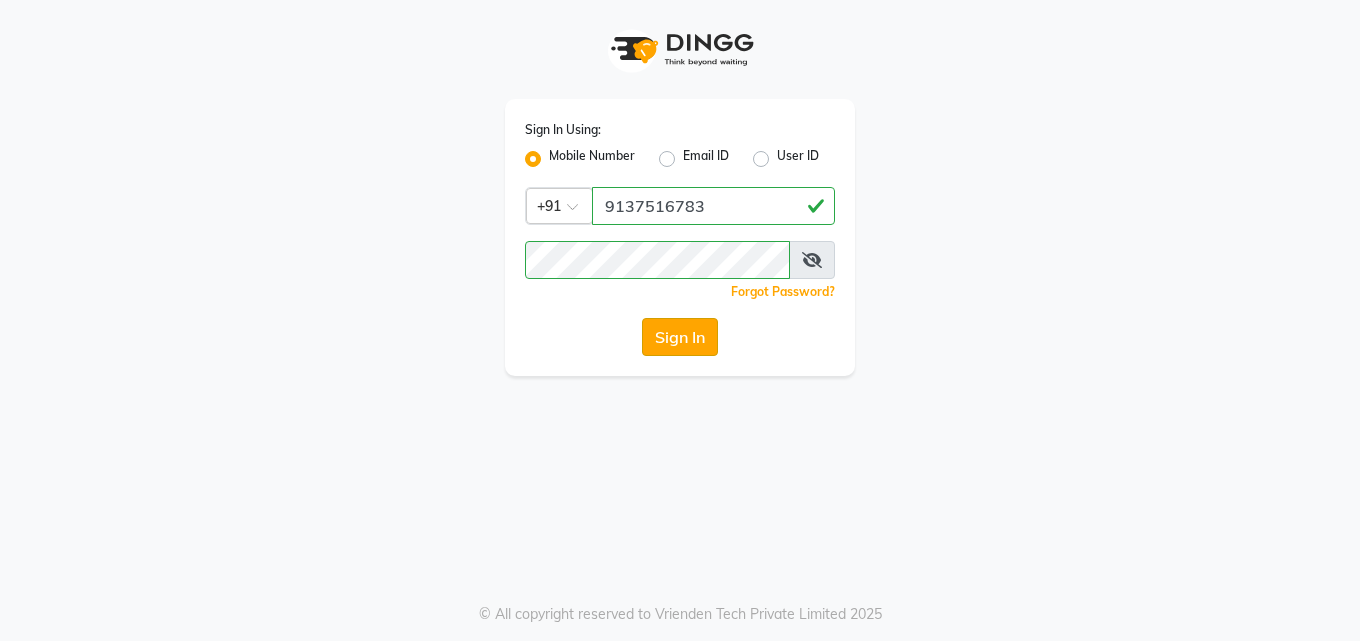 click on "Sign In" 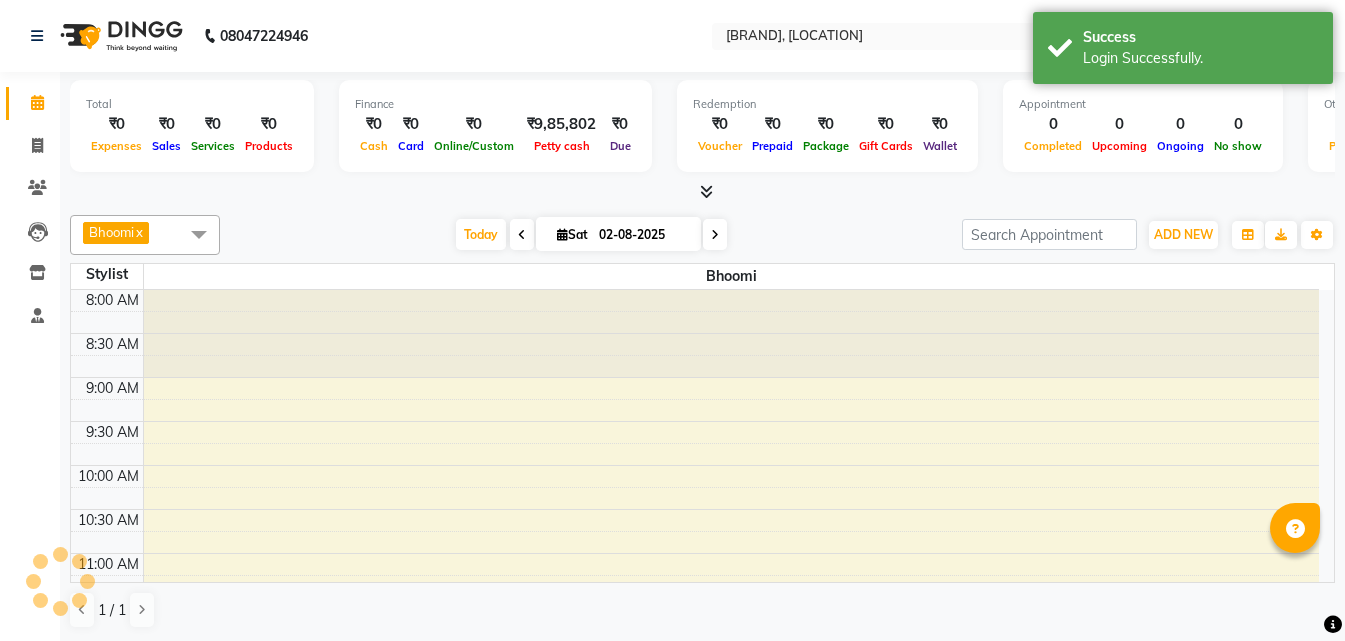 scroll, scrollTop: 0, scrollLeft: 0, axis: both 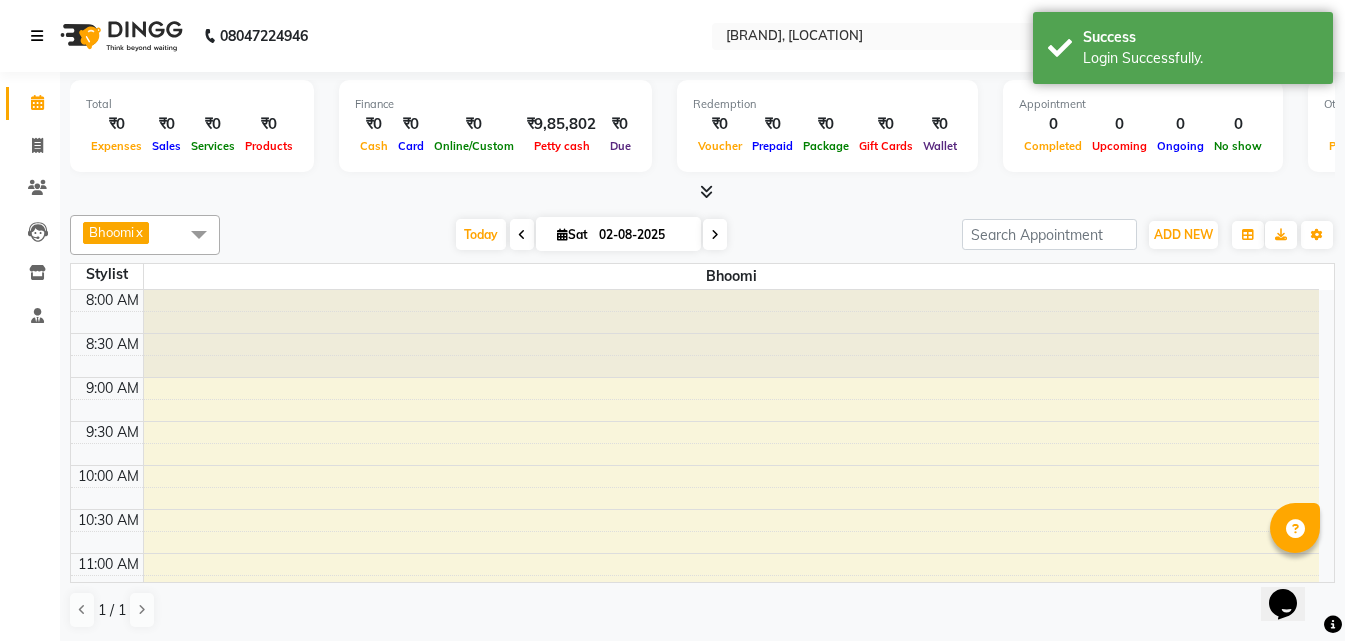 click at bounding box center [37, 36] 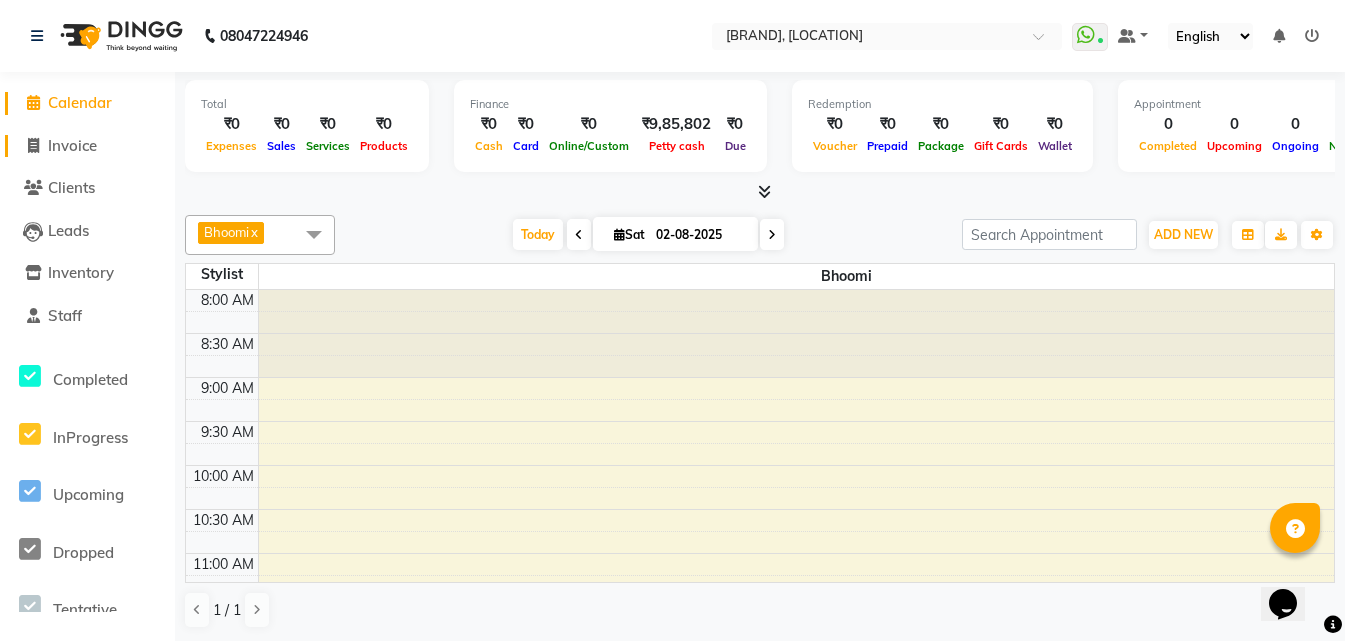 click on "Invoice" 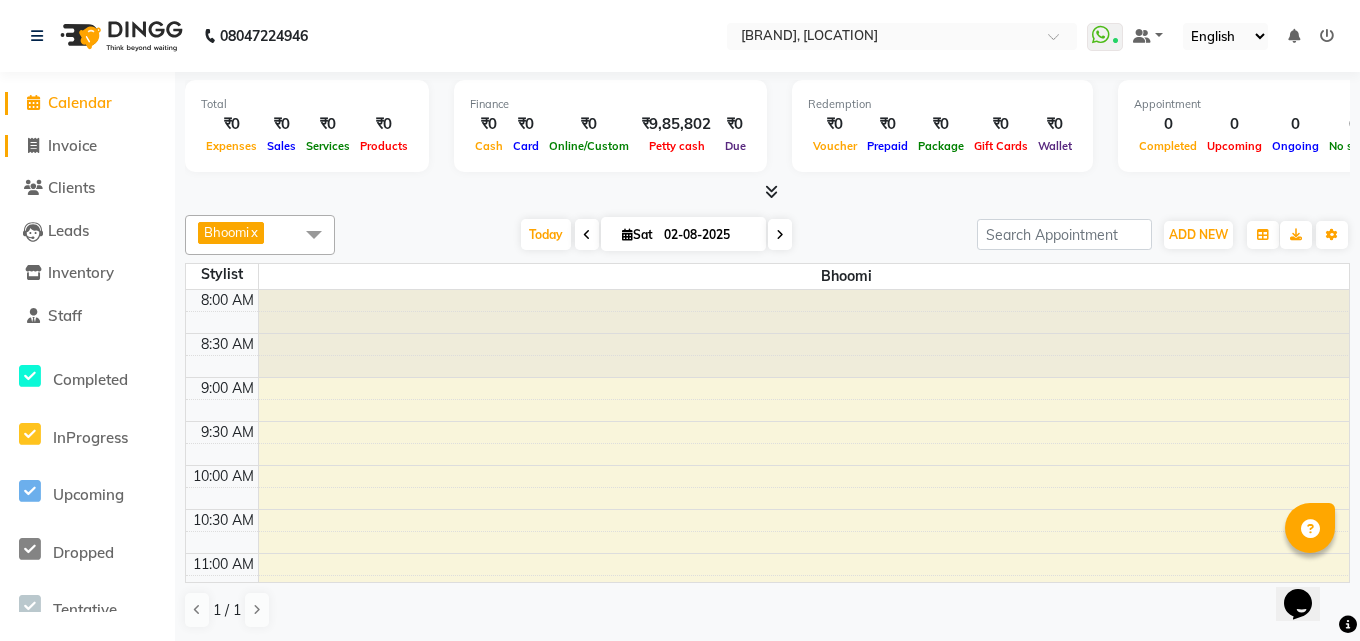 select on "7315" 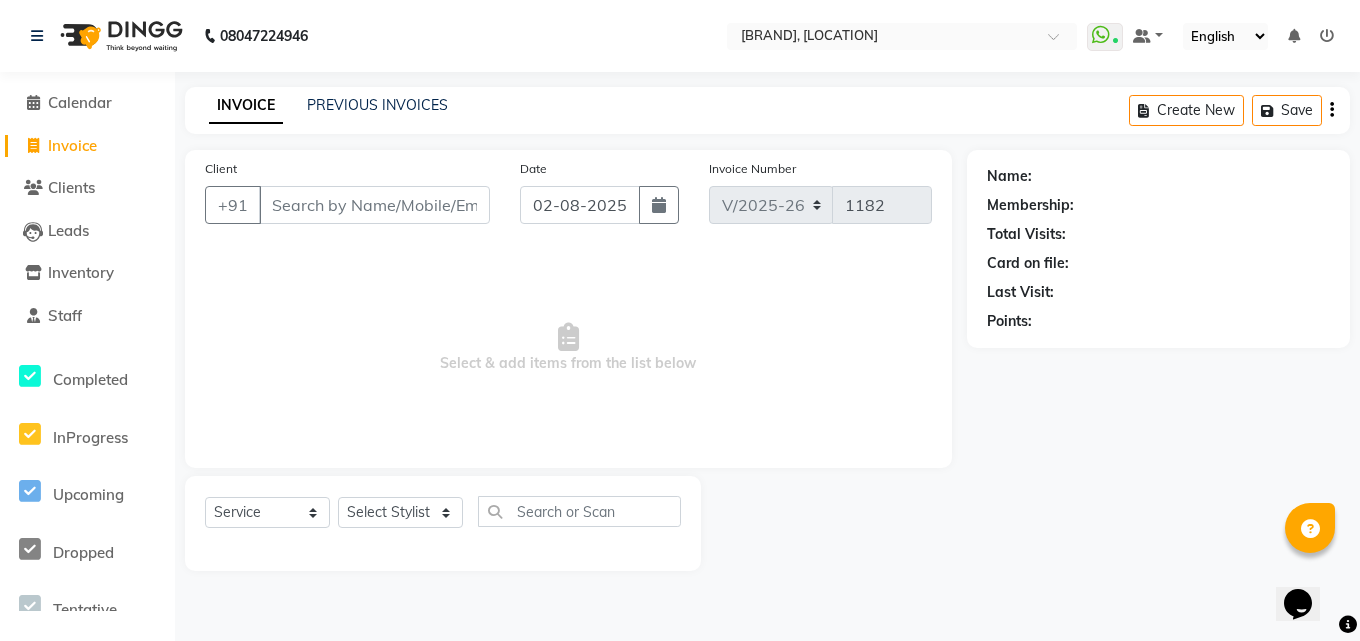 click on "Client" at bounding box center [374, 205] 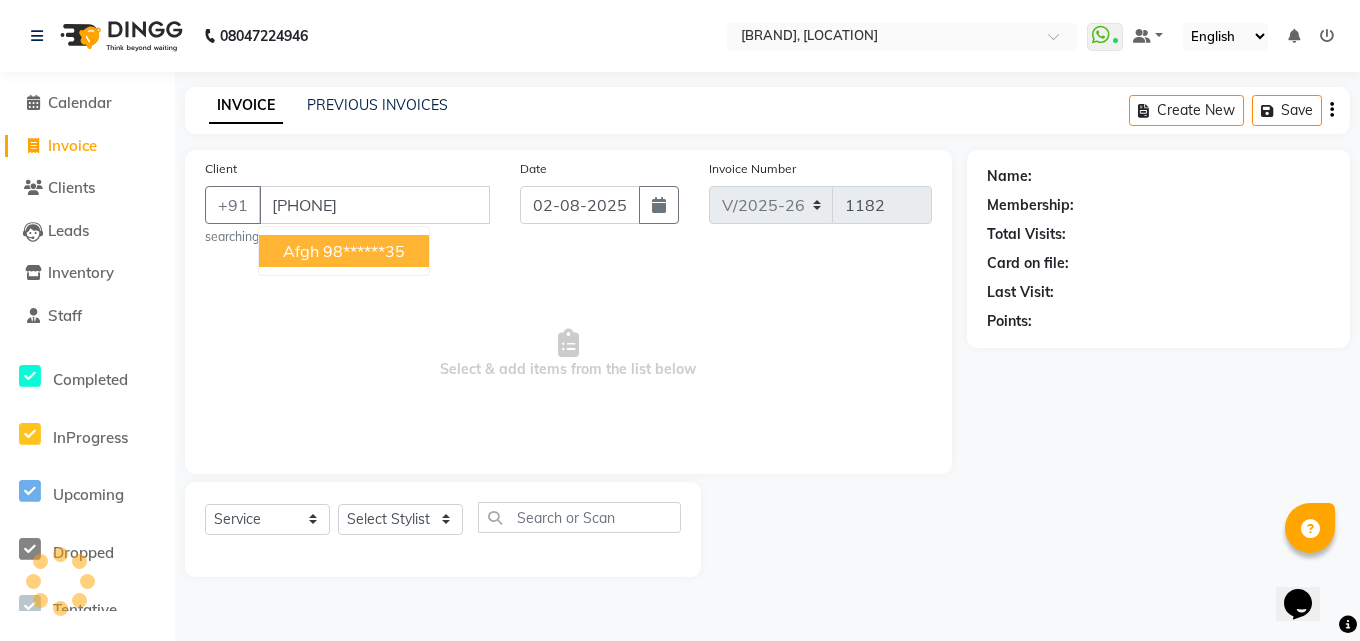 type on "9820797935" 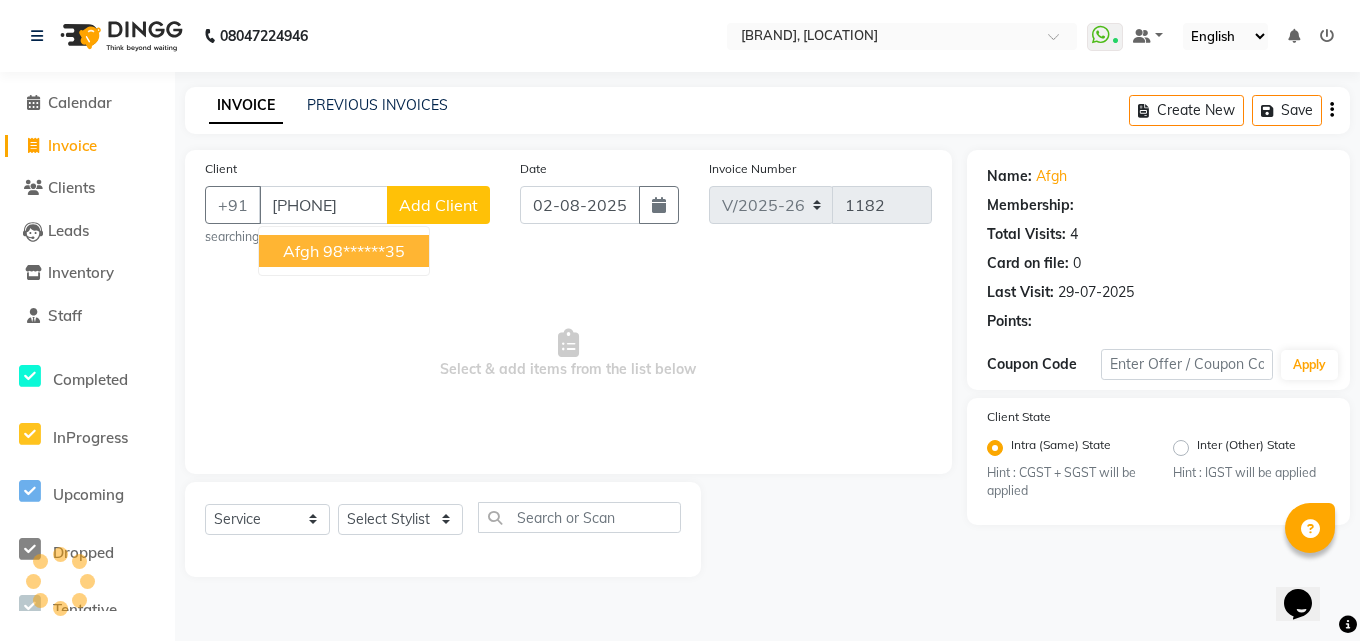 select on "1: Object" 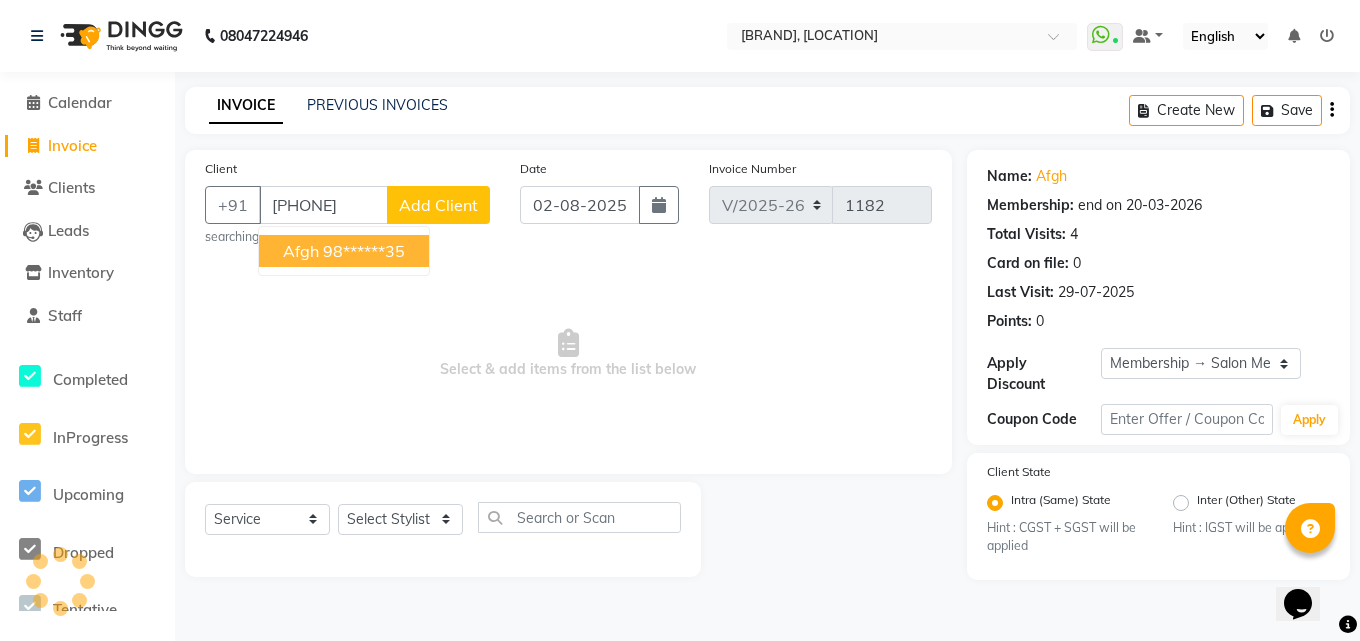 click on "98******35" at bounding box center (364, 251) 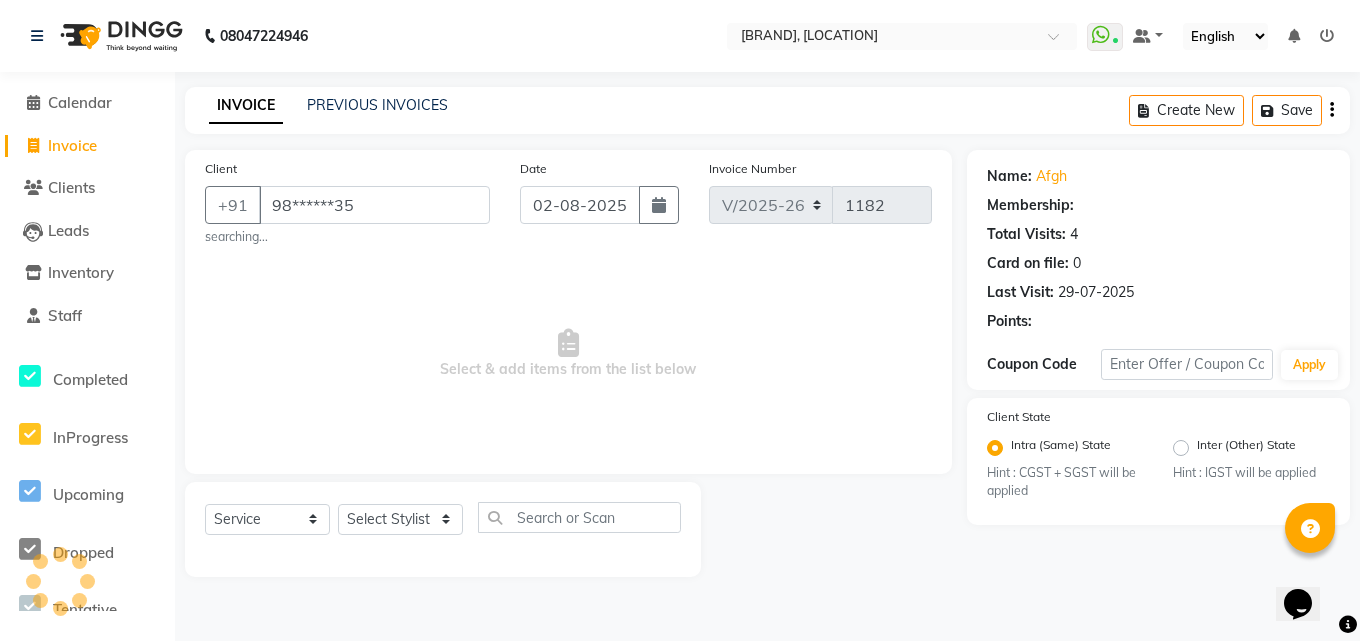 select on "1: Object" 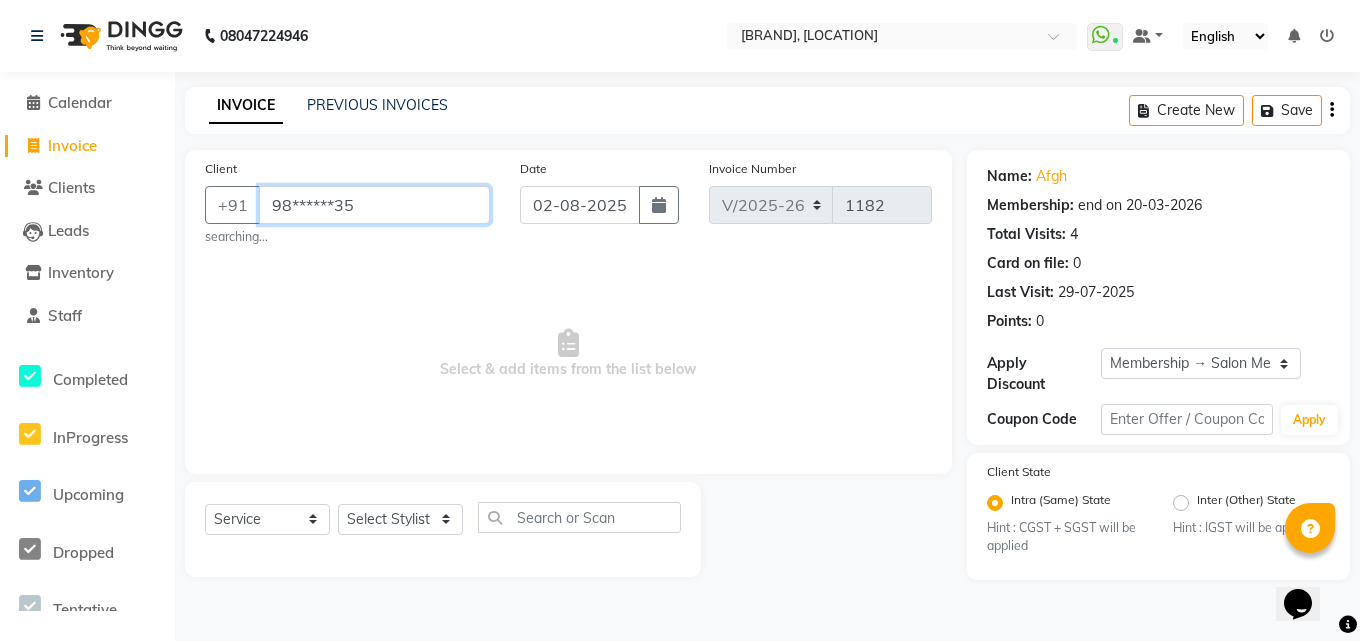 click on "98******35" at bounding box center (374, 205) 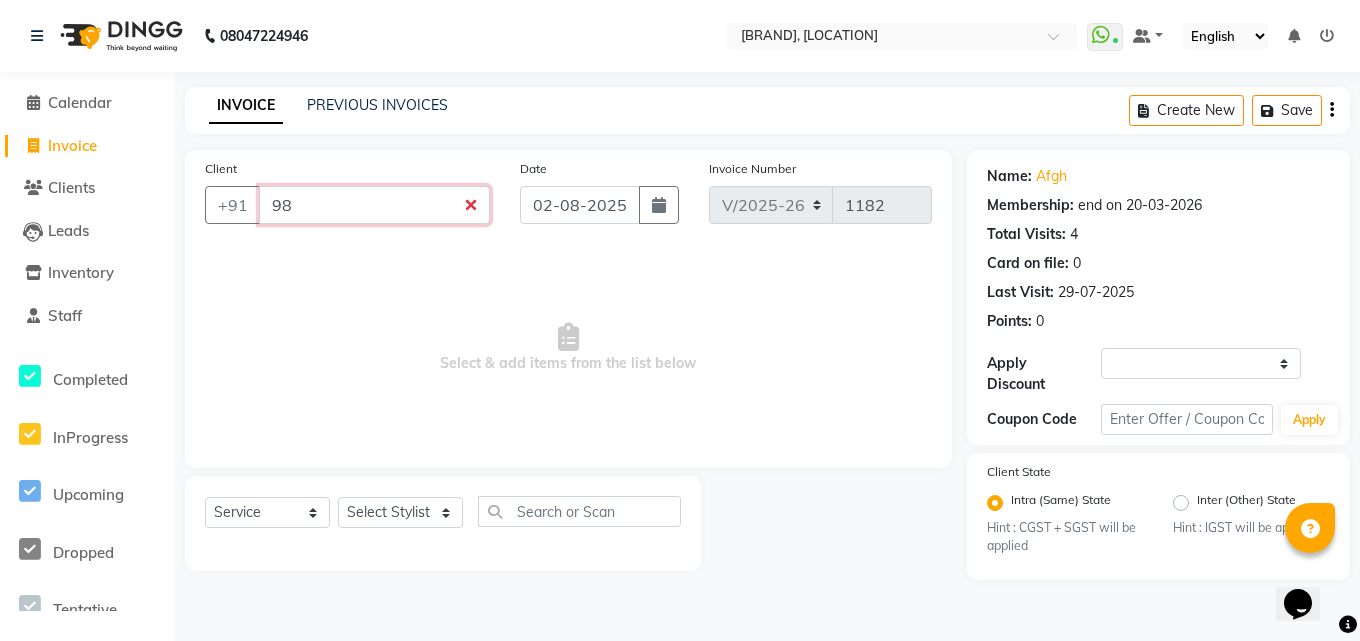 type on "9" 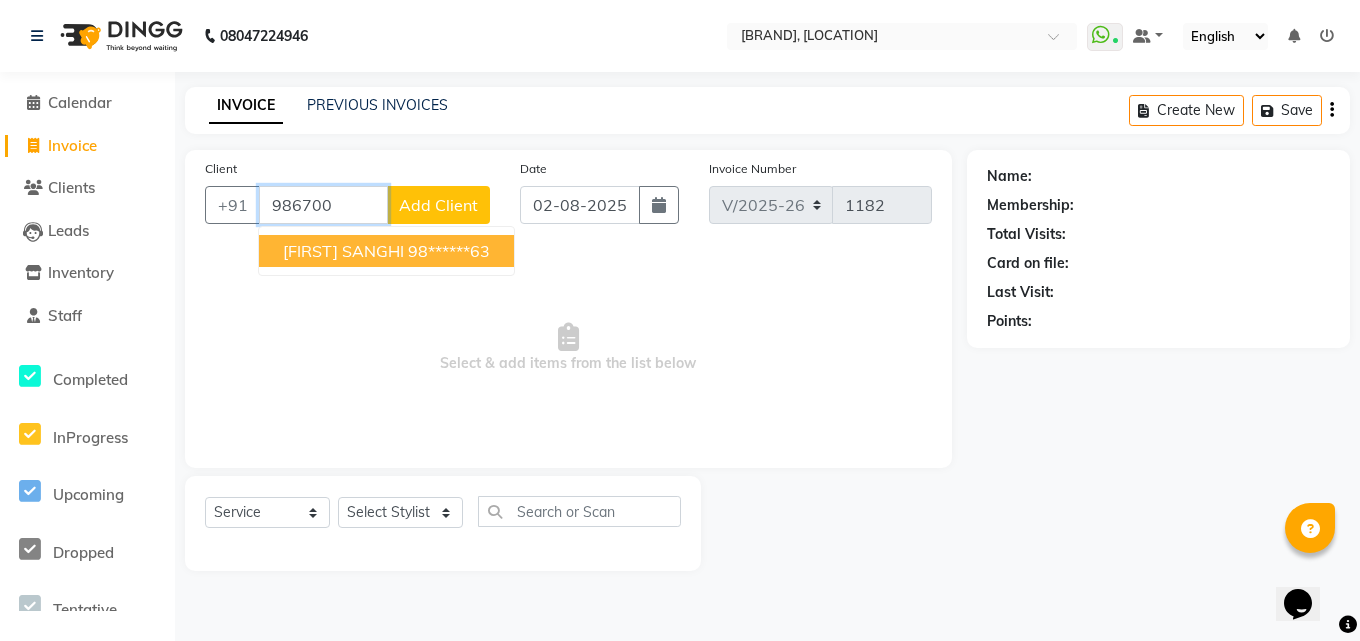 click on "98******63" at bounding box center [449, 251] 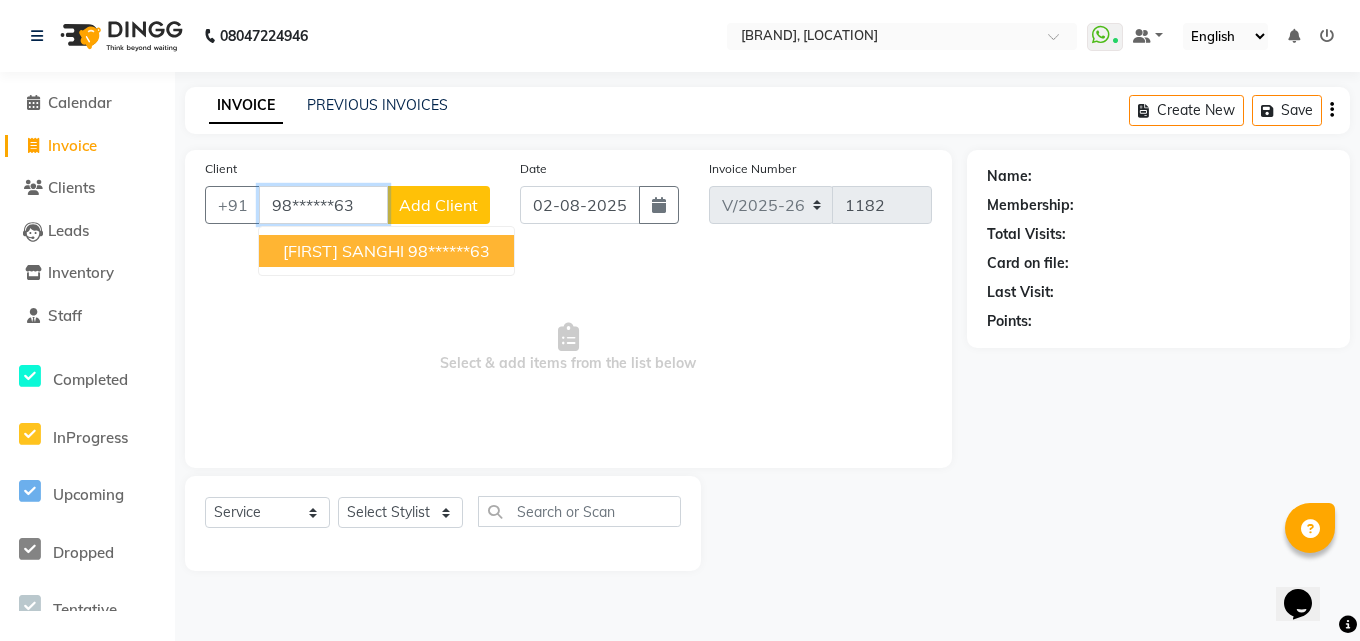 type on "98******63" 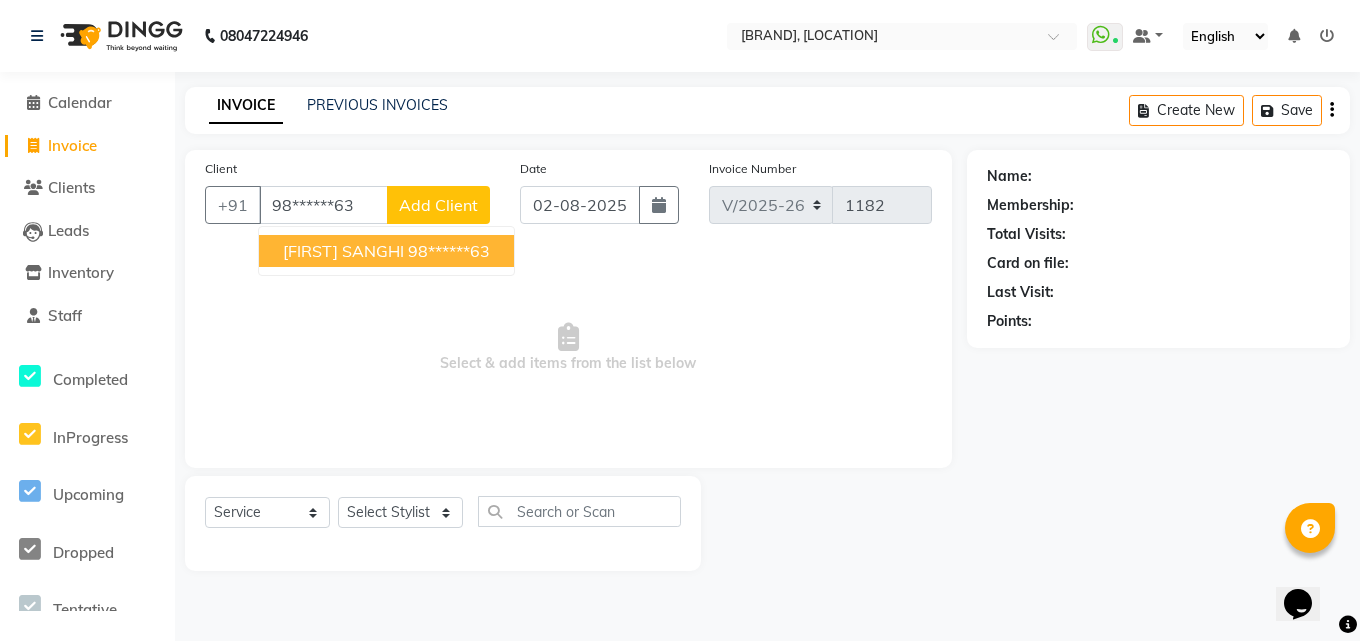 select on "1: Object" 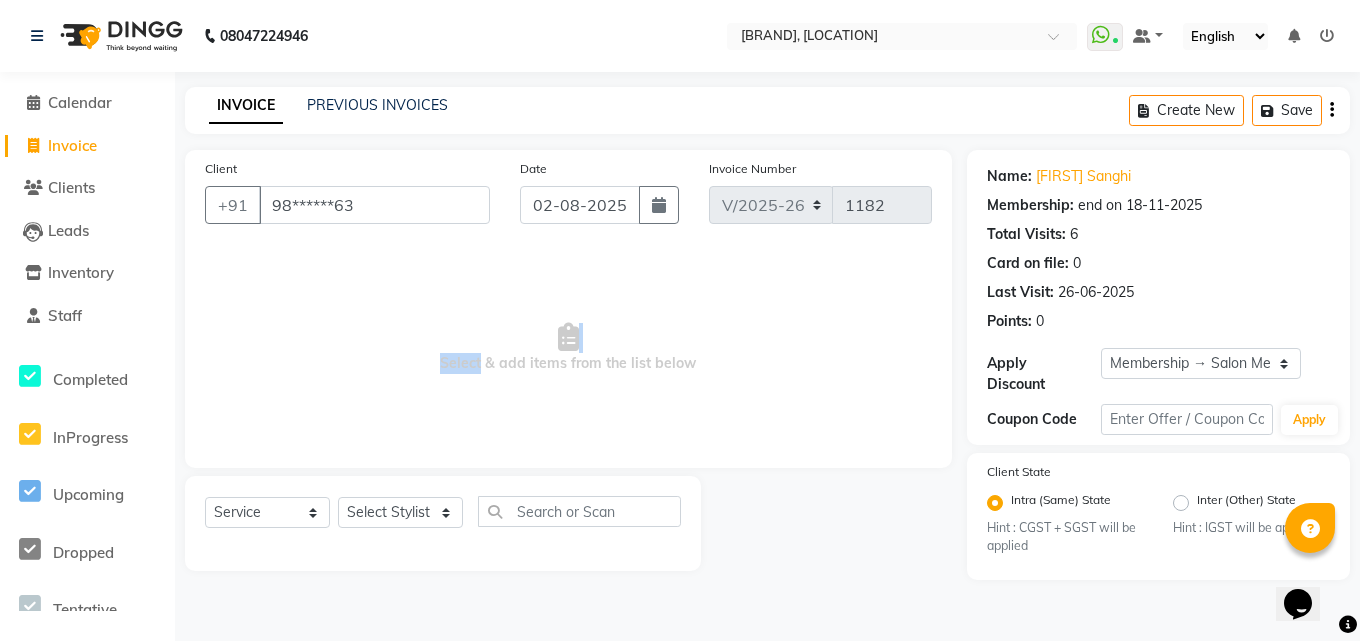 drag, startPoint x: 479, startPoint y: 438, endPoint x: 483, endPoint y: 467, distance: 29.274563 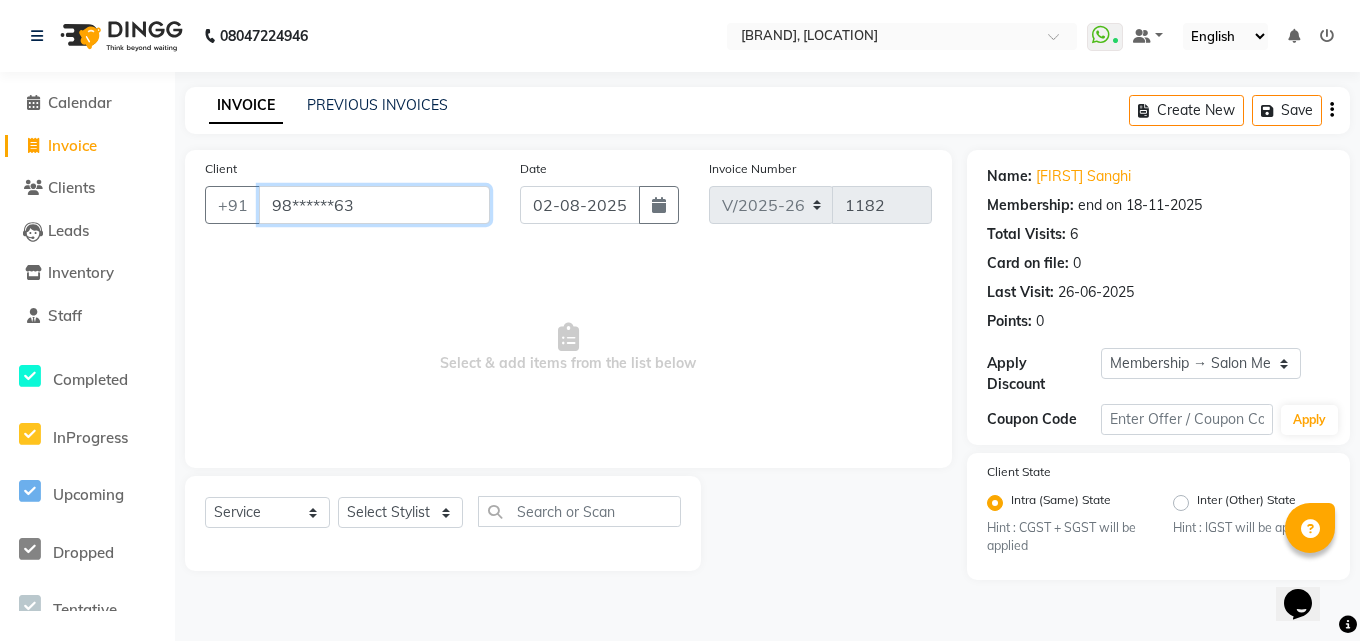 click on "98******63" at bounding box center (374, 205) 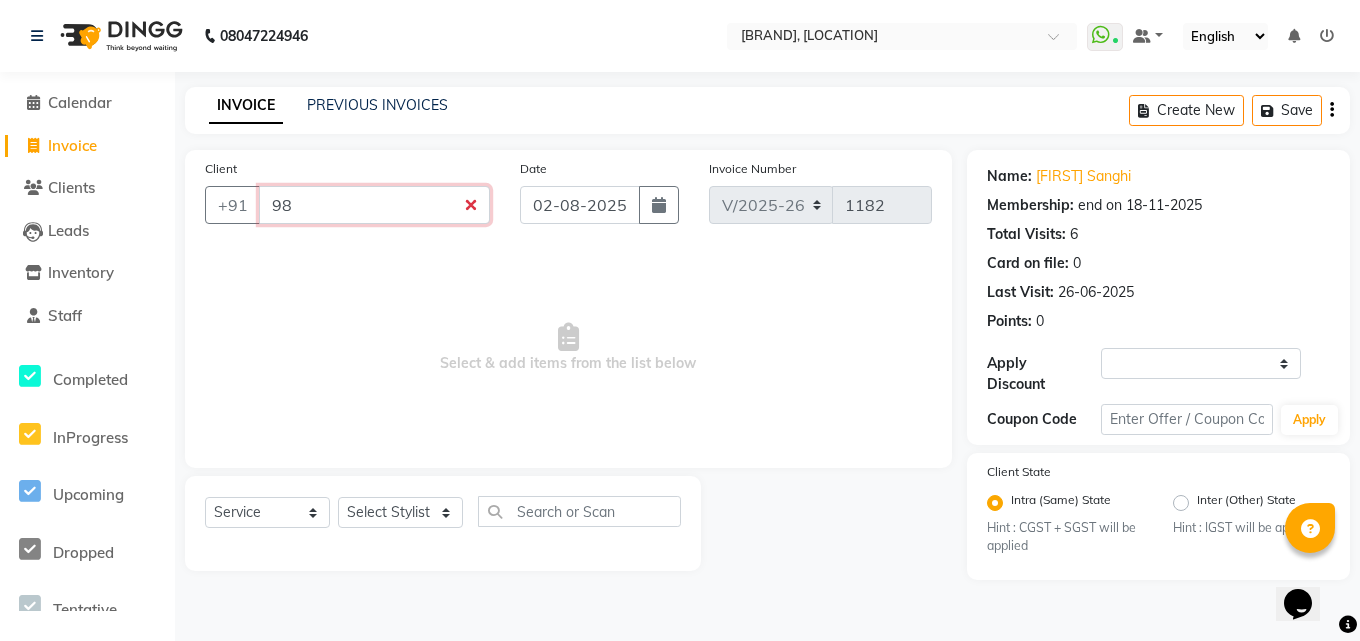 type on "9" 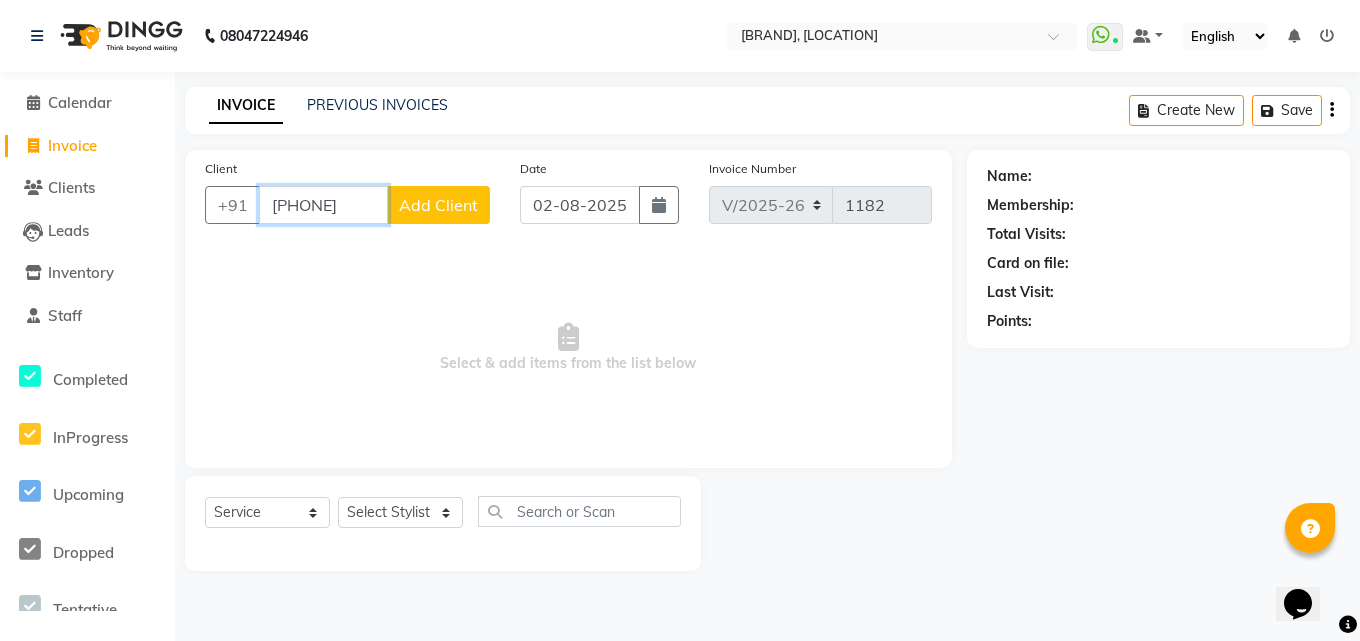 click on "9820662104" at bounding box center [323, 205] 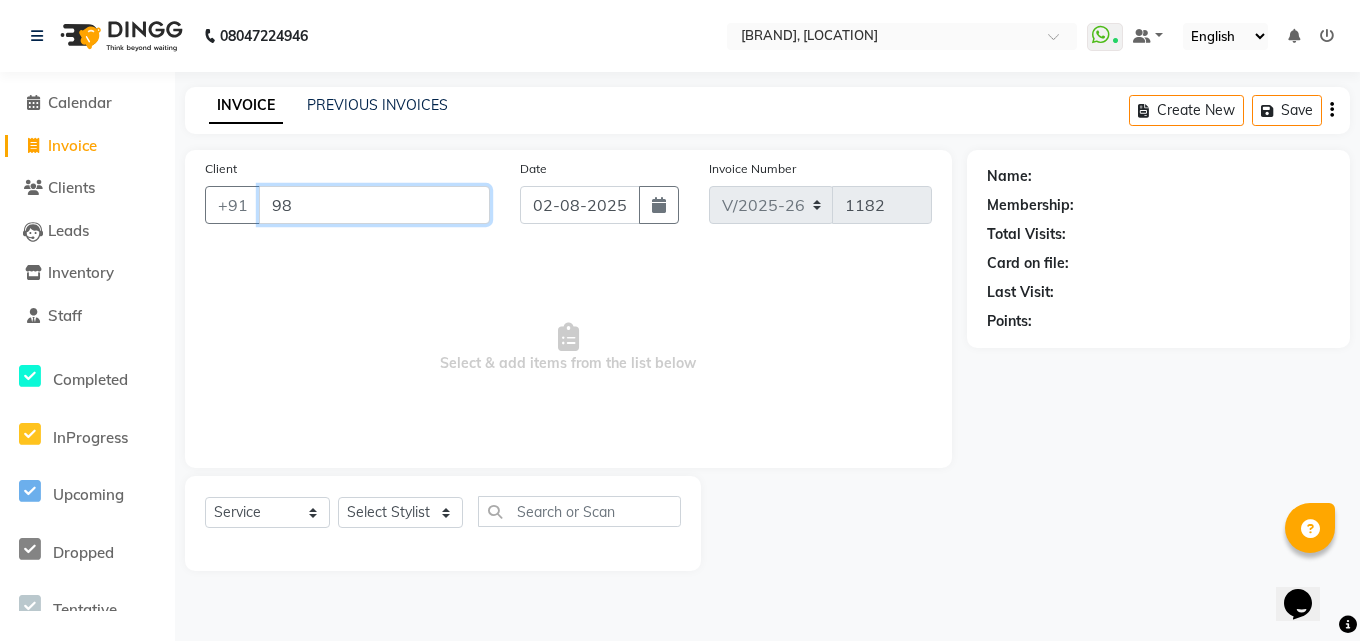 type on "9" 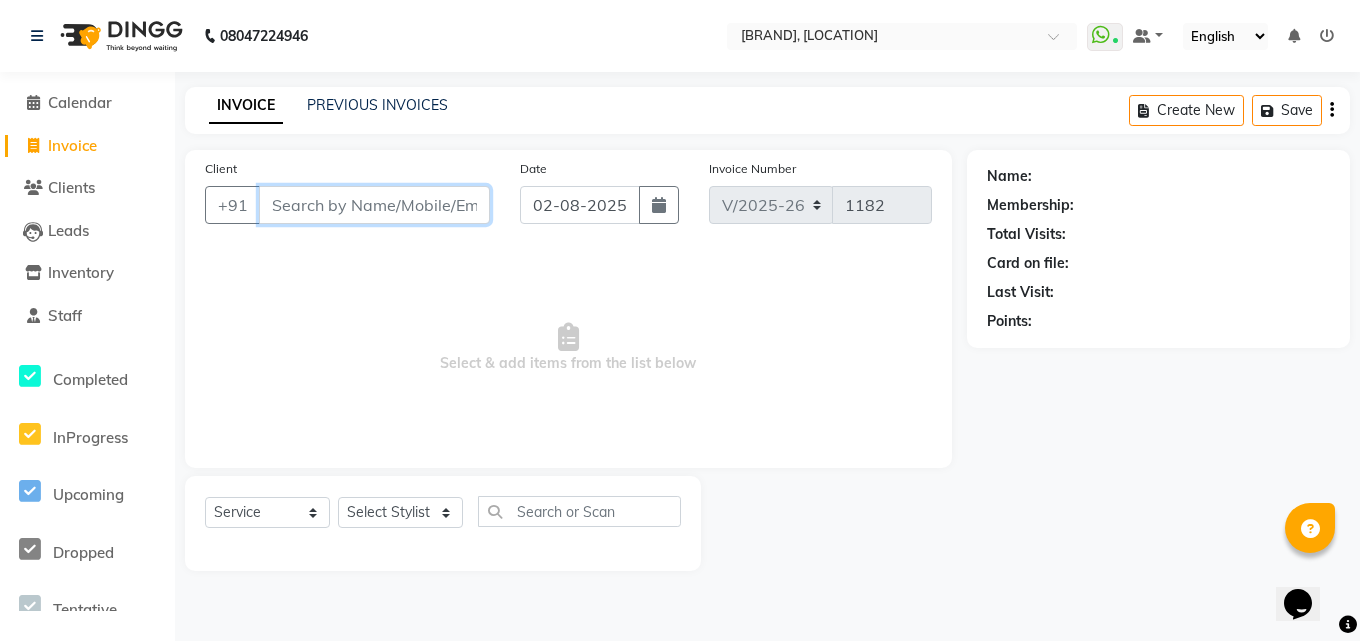 click on "Client" at bounding box center [374, 205] 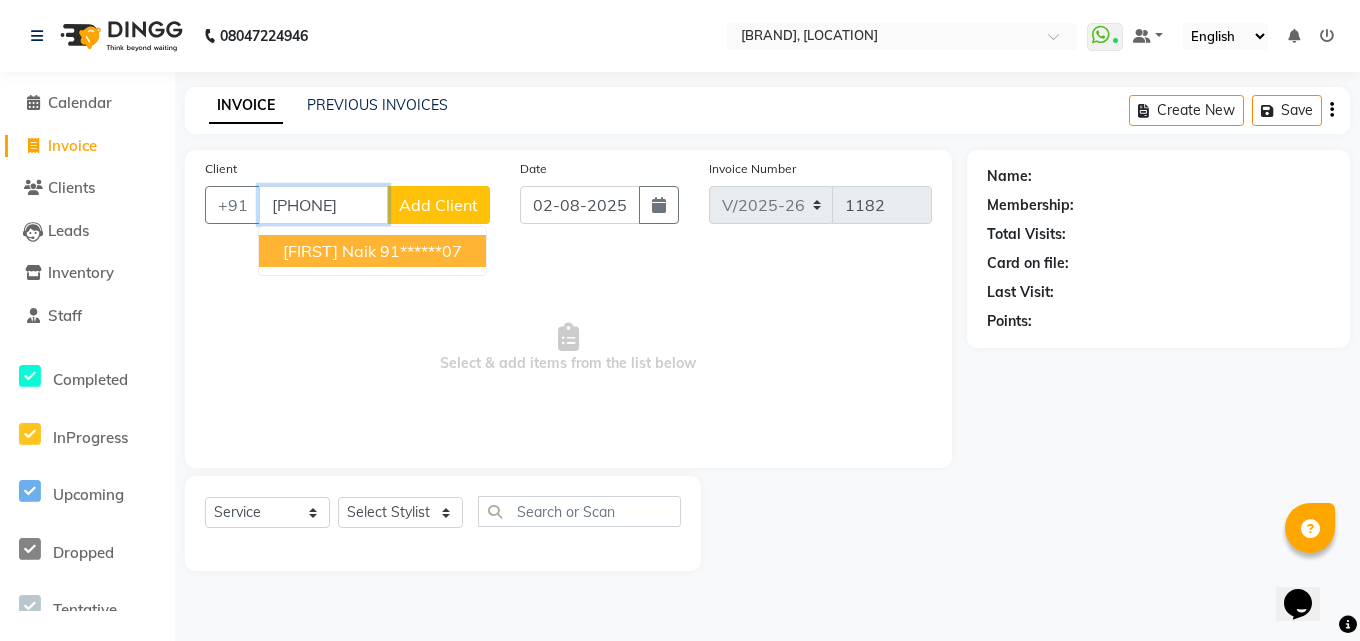 click on "91******07" at bounding box center (421, 251) 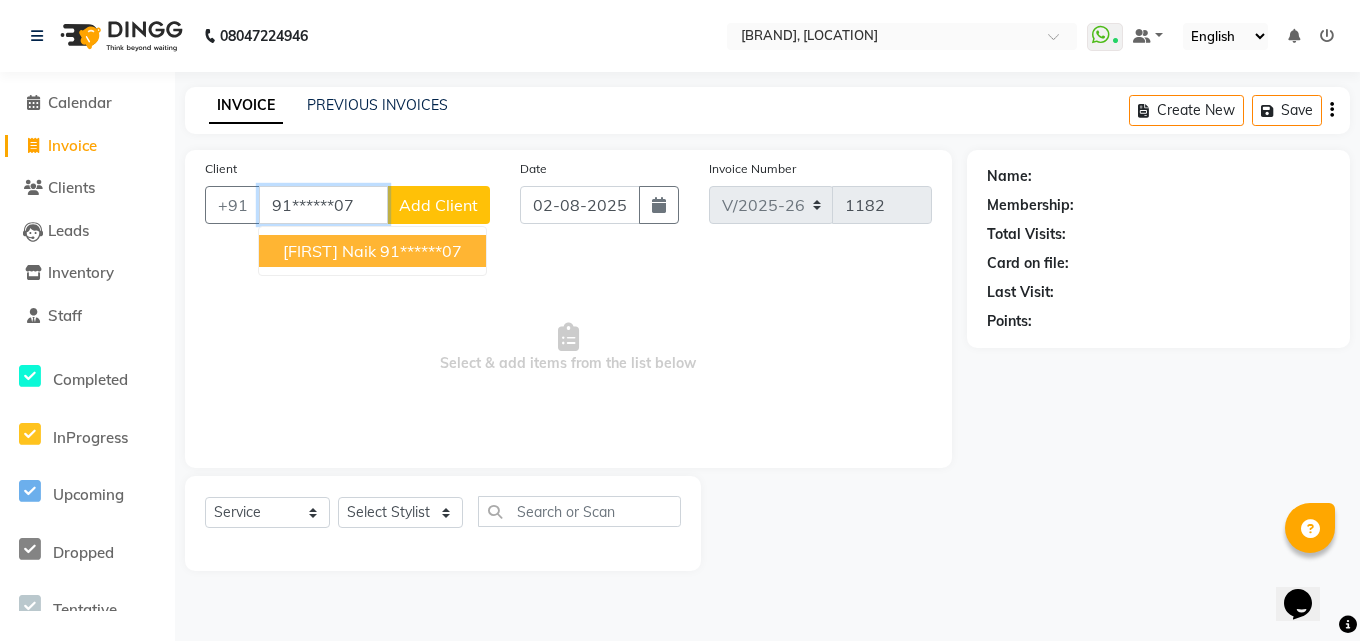 type on "91******07" 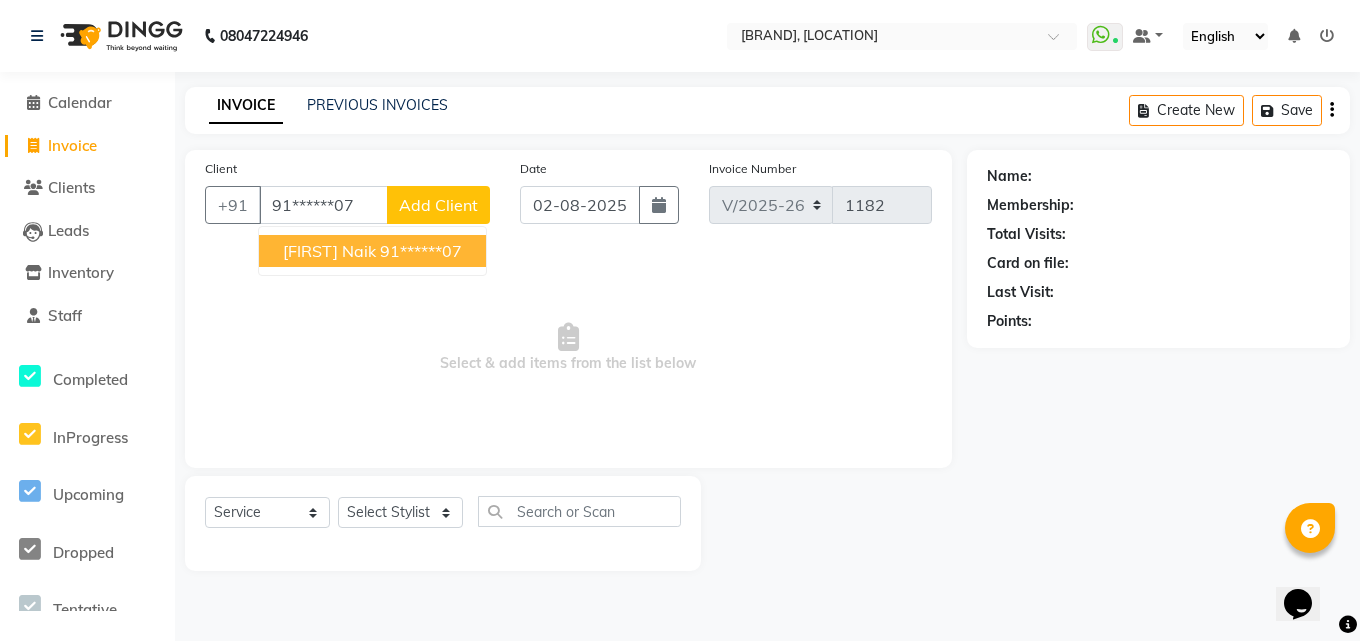 select on "1: Object" 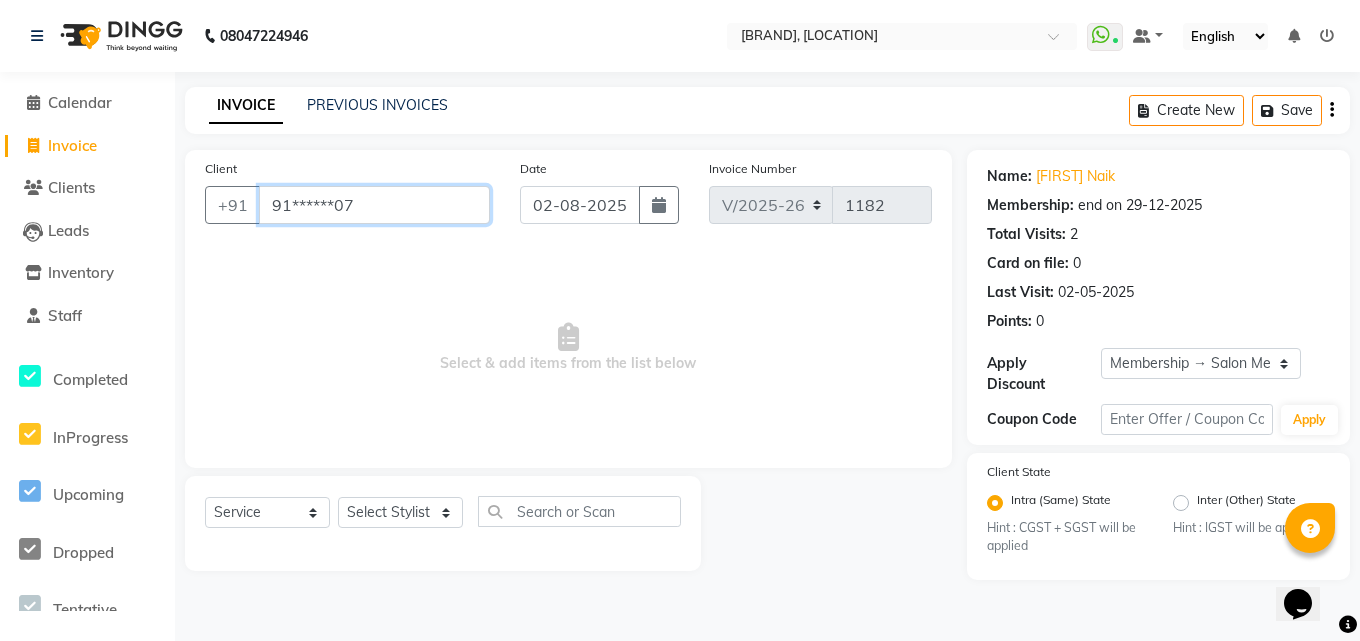 click on "91******07" at bounding box center (374, 205) 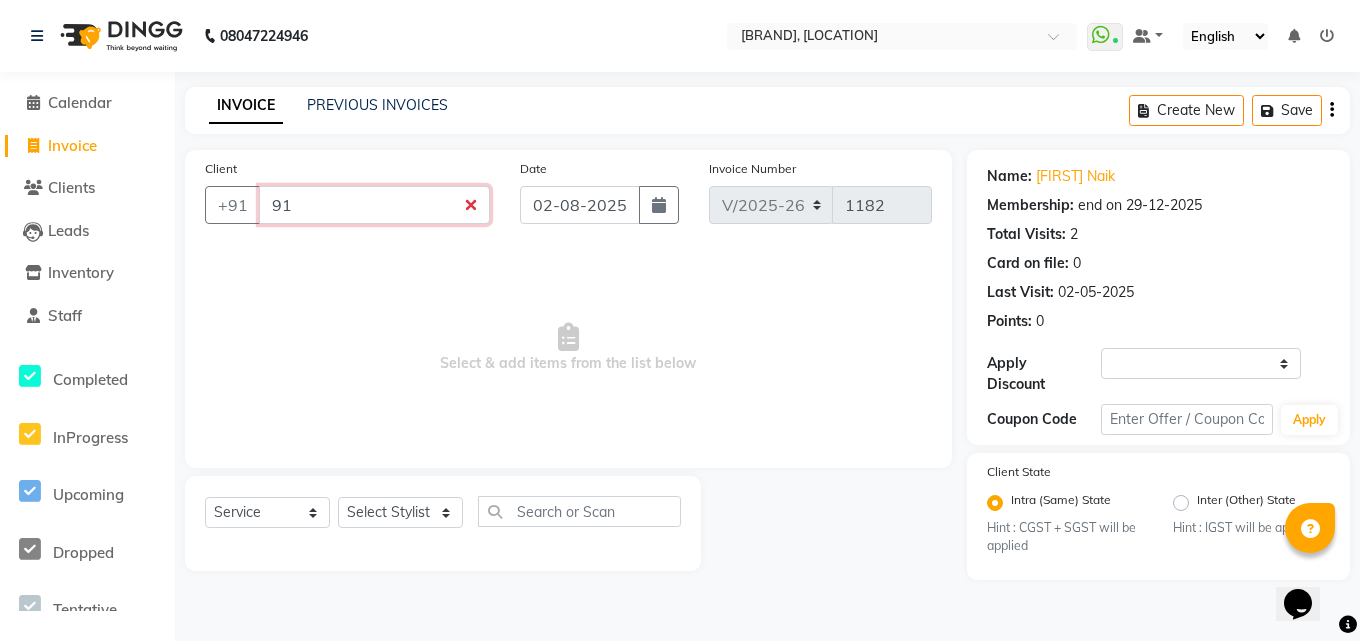 type on "9" 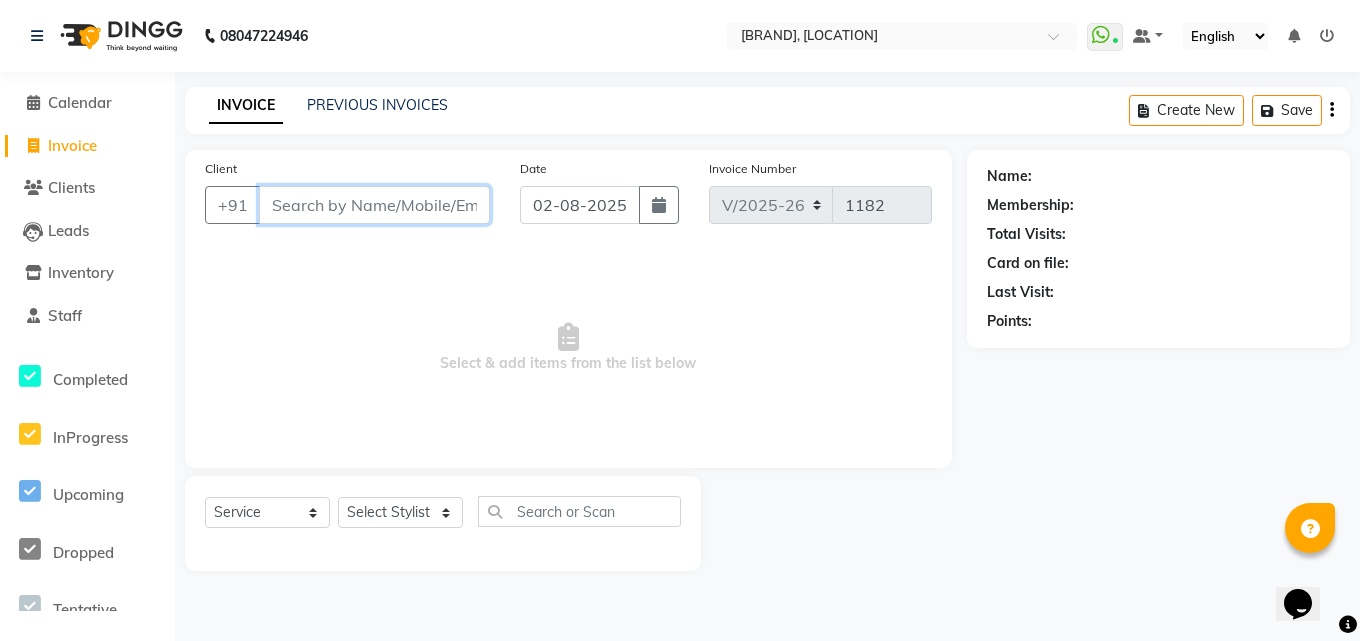 click on "Client" at bounding box center (374, 205) 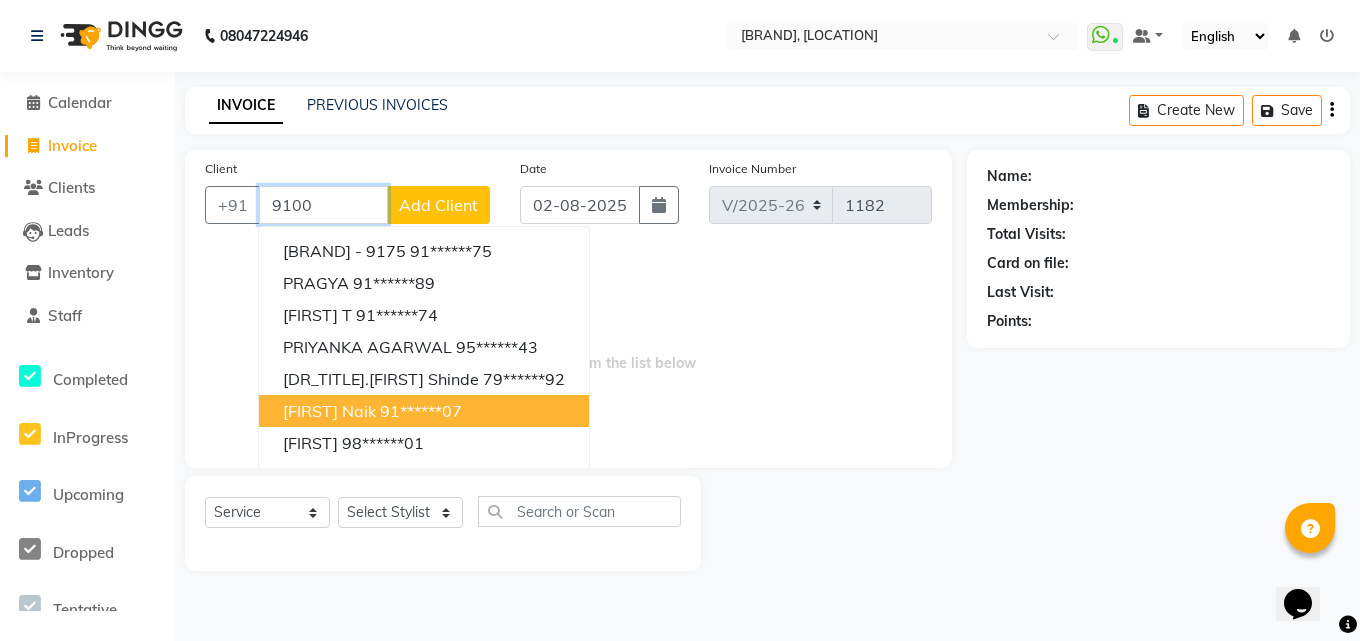click on "nainika naik" at bounding box center (329, 411) 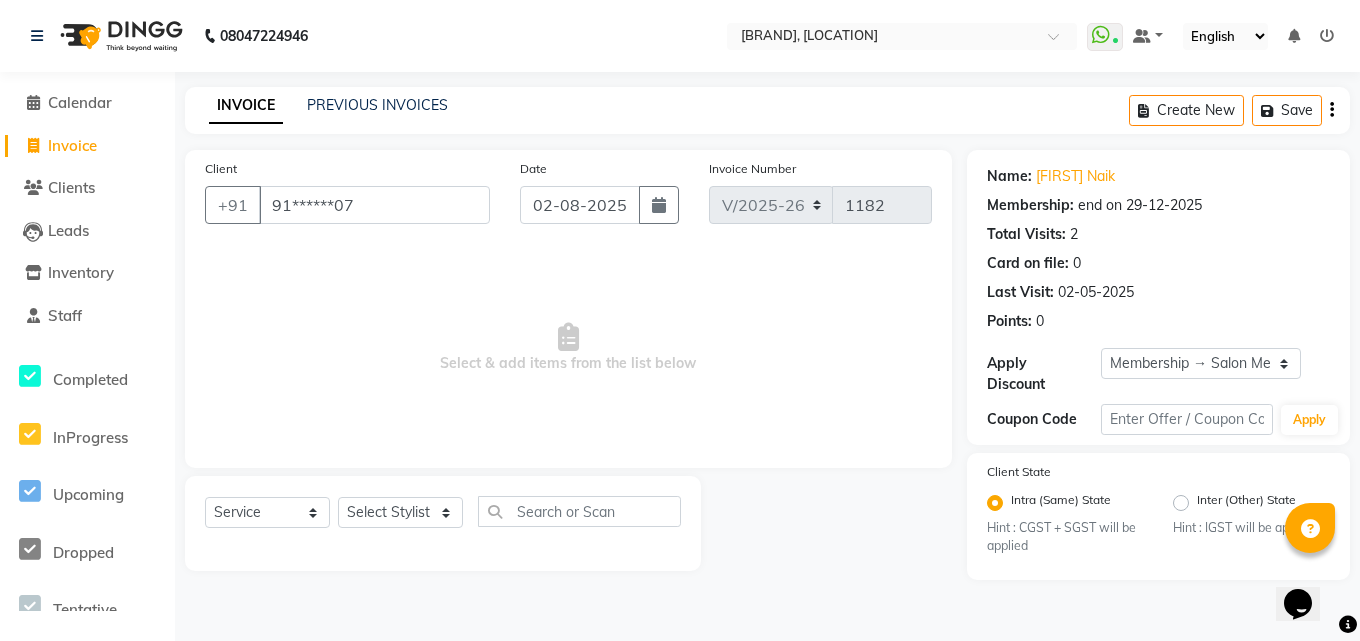 click 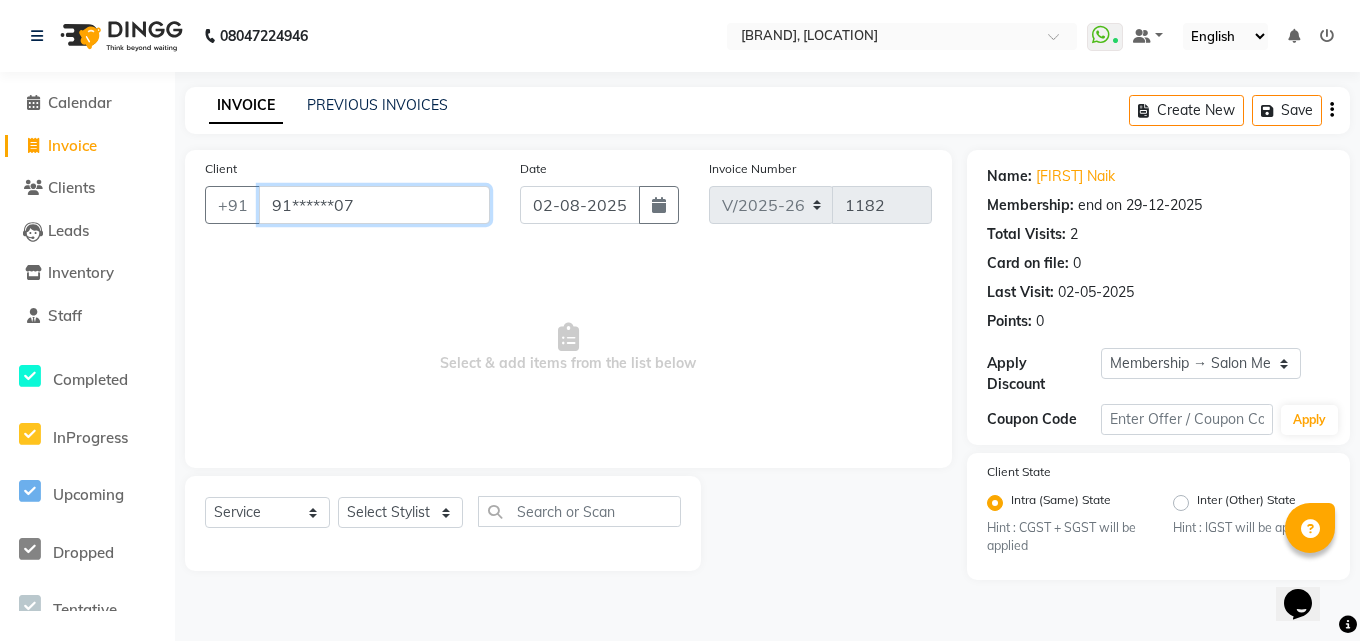 click on "91******07" at bounding box center [374, 205] 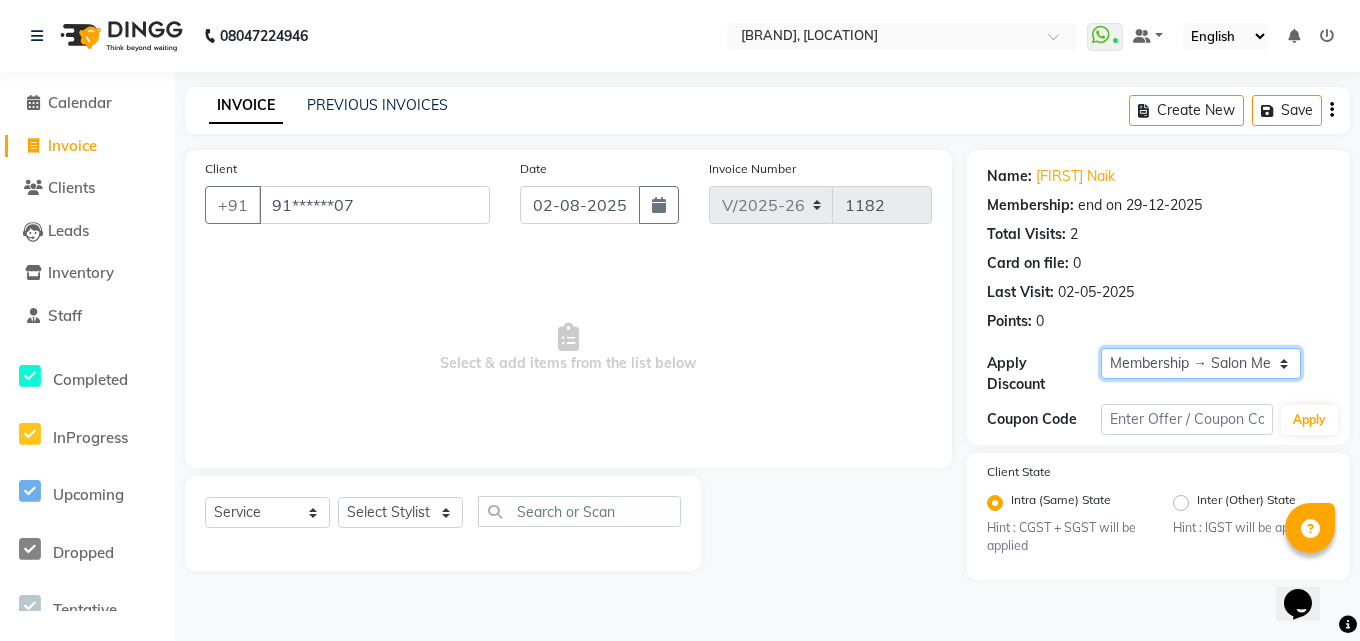 click on "Select Membership → Salon Membership" 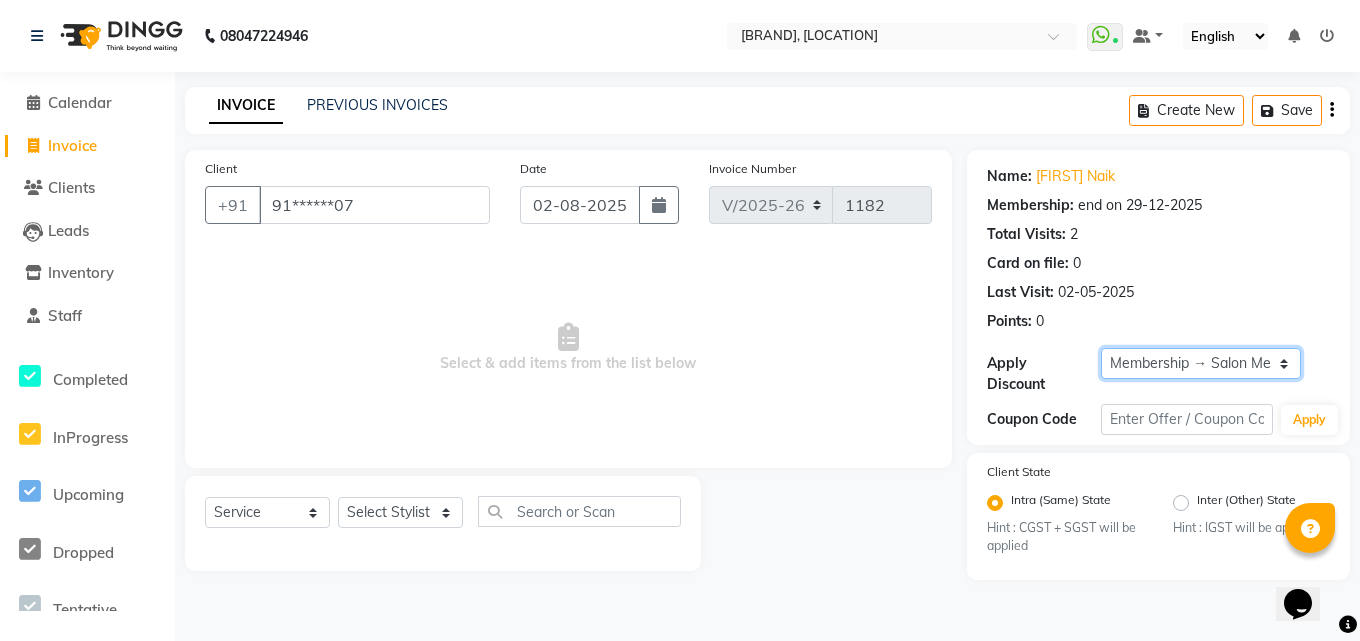 click on "Select Membership → Salon Membership" 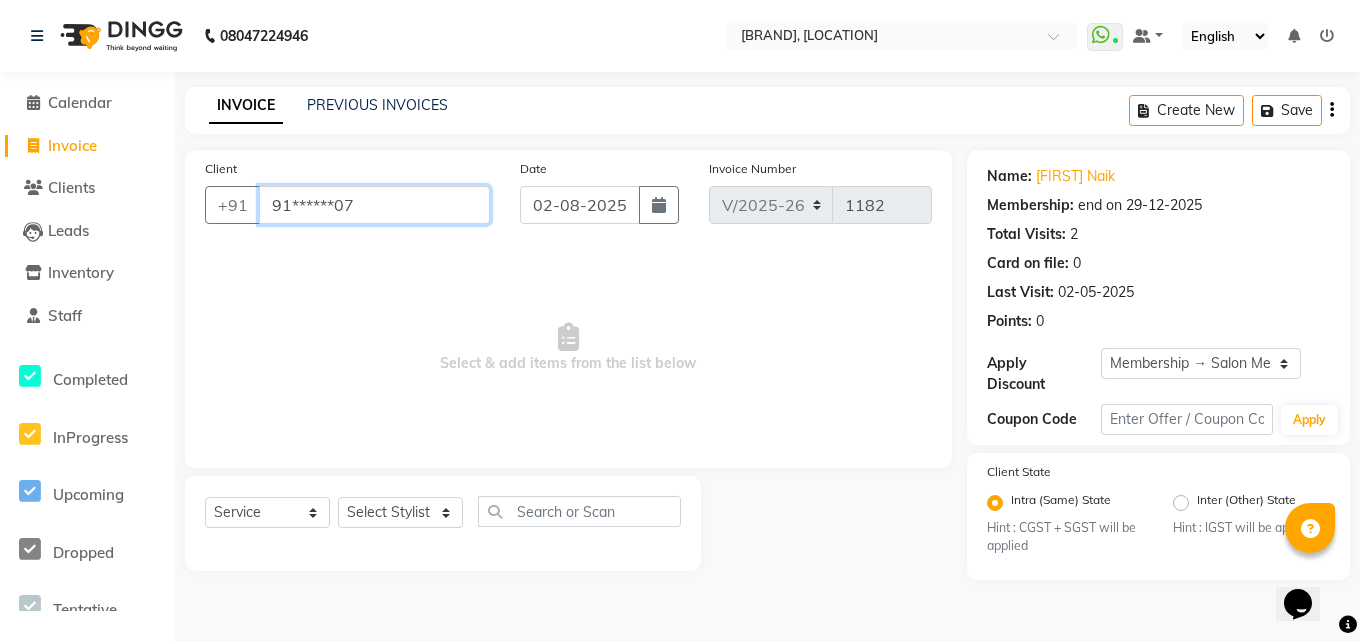 click on "91******07" at bounding box center [374, 205] 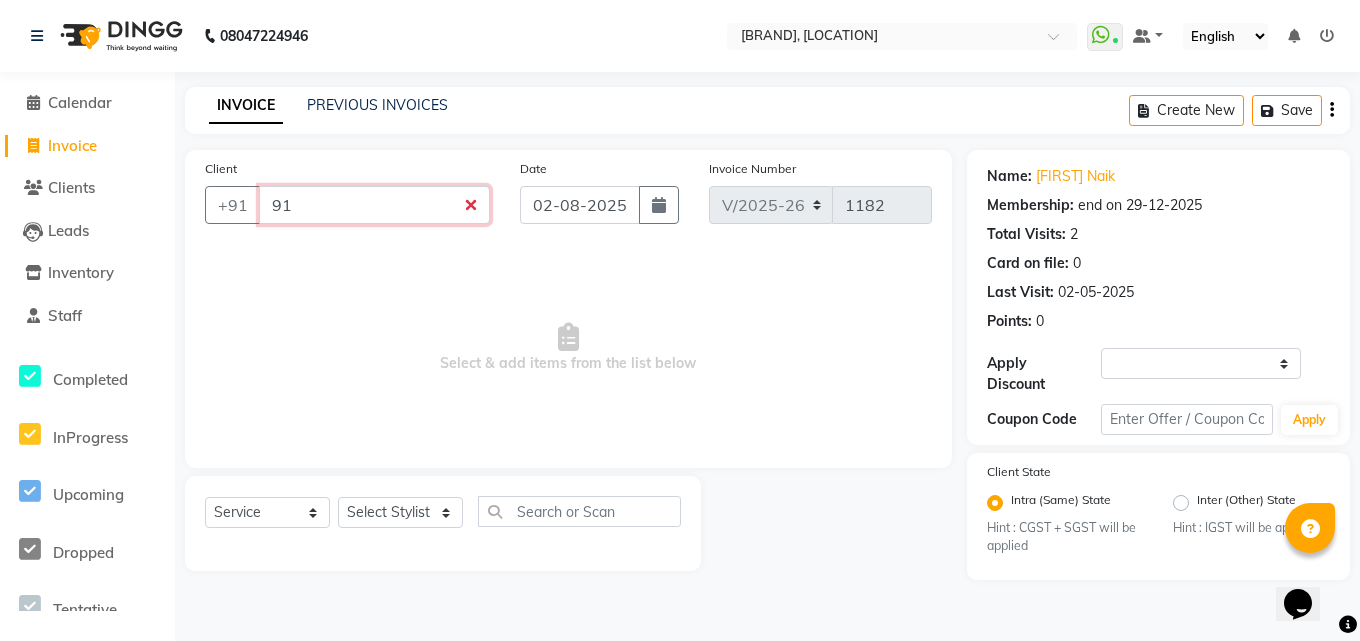type on "9" 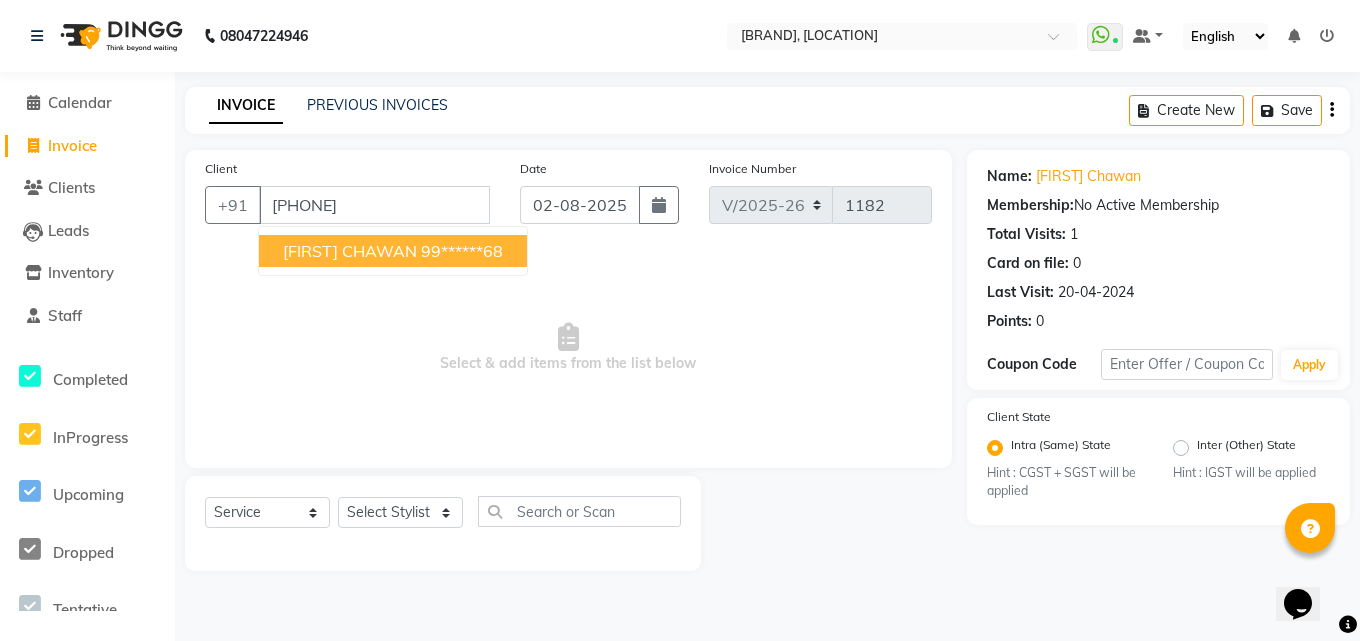 click on "ARUNA CHAWAN" at bounding box center (350, 251) 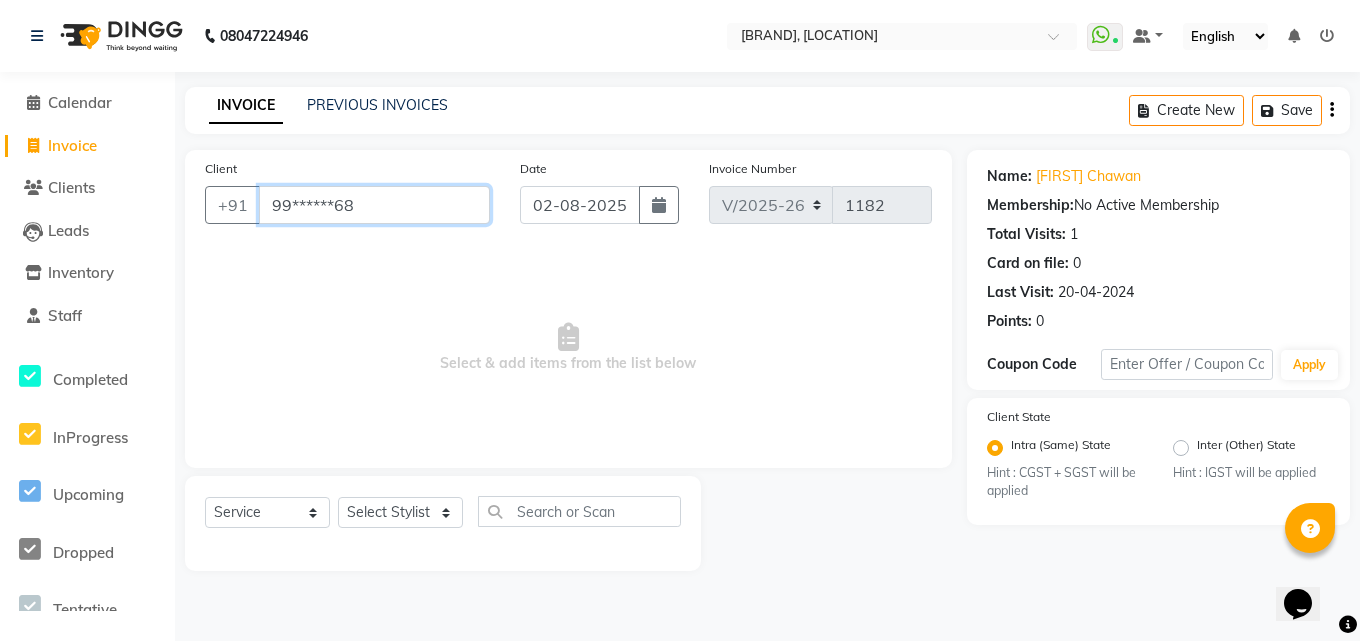 click on "99******68" at bounding box center [374, 205] 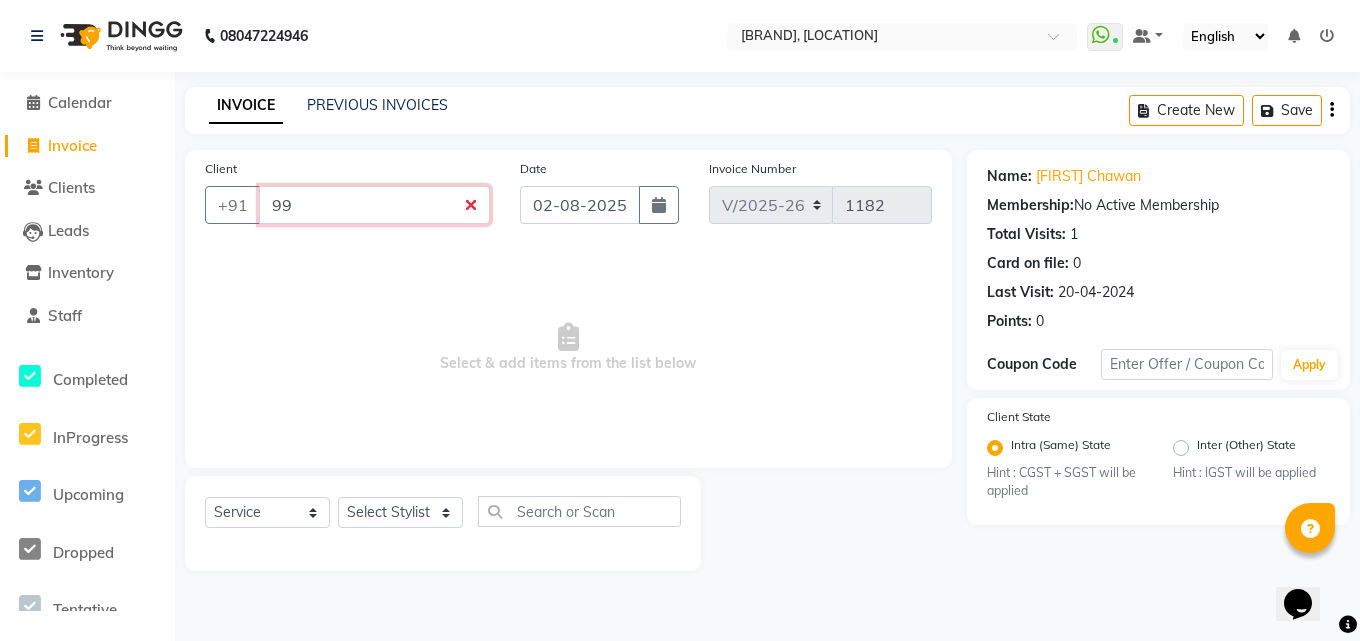 type on "9" 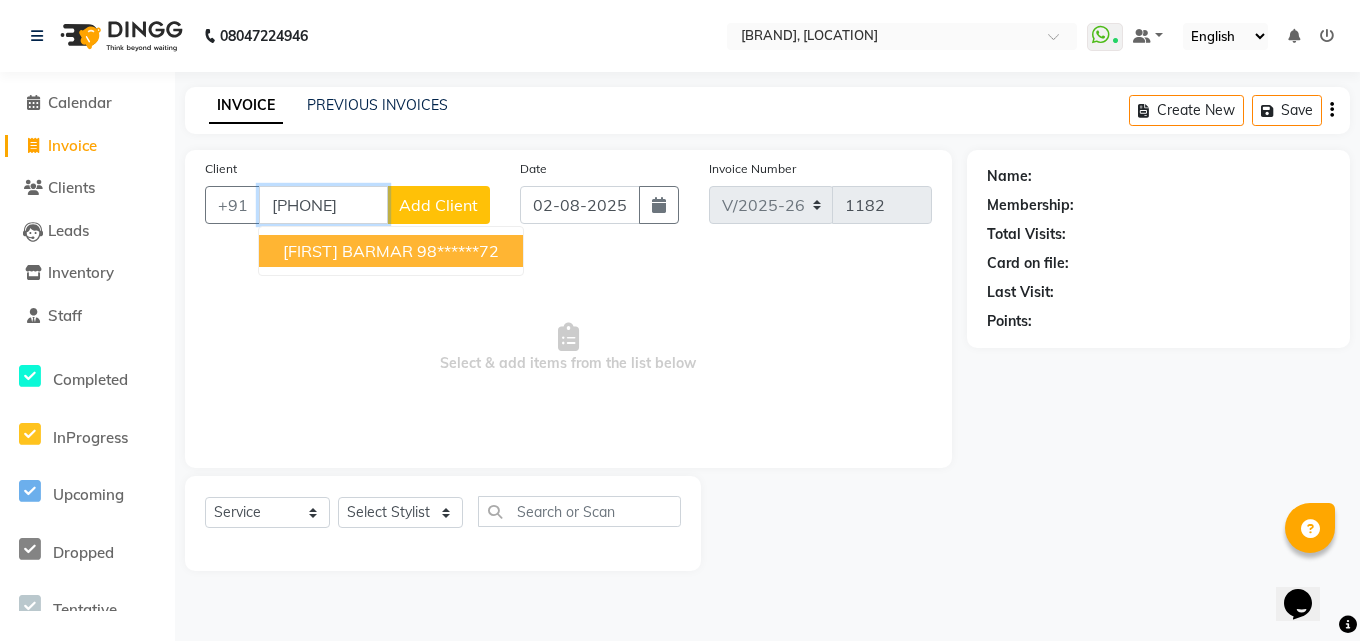 click on "ALI BARMAR" at bounding box center (348, 251) 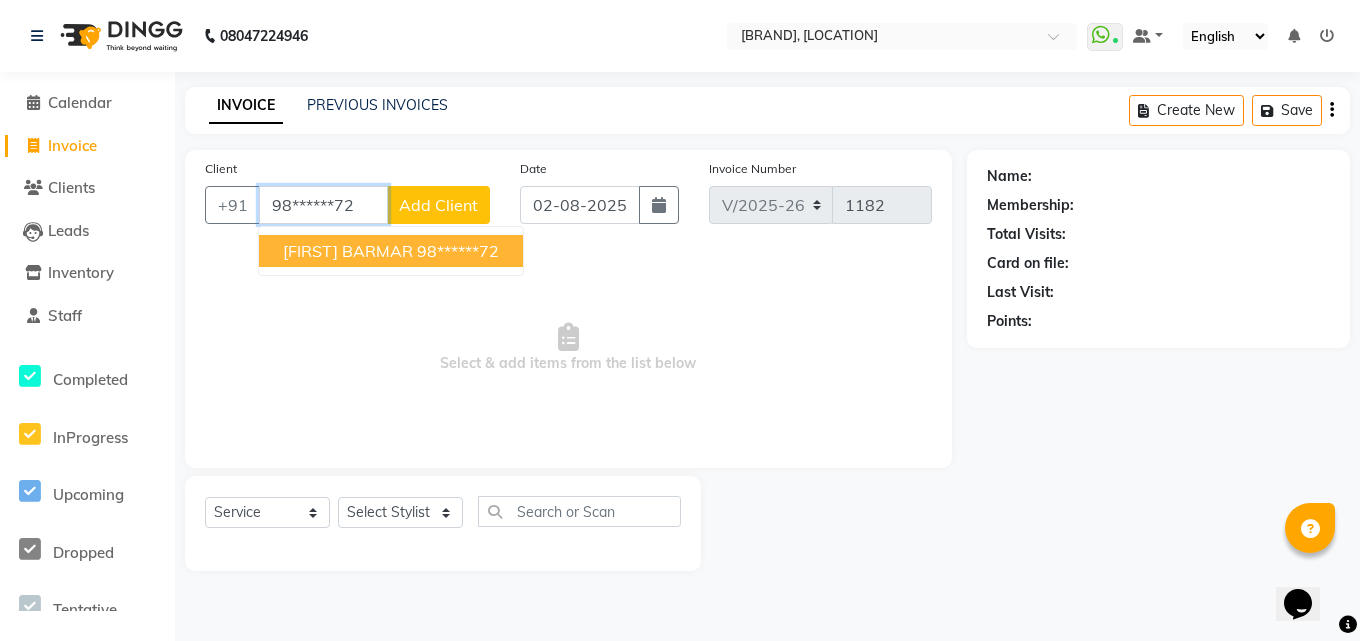 type on "98******72" 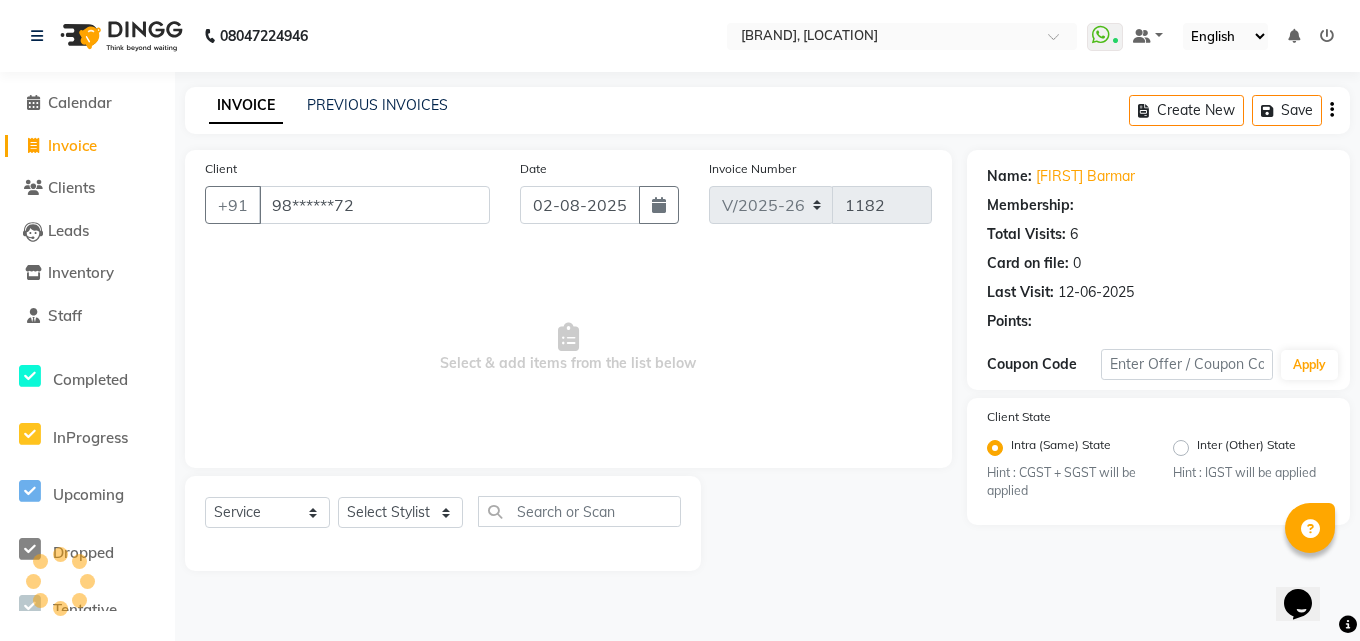 select on "1: Object" 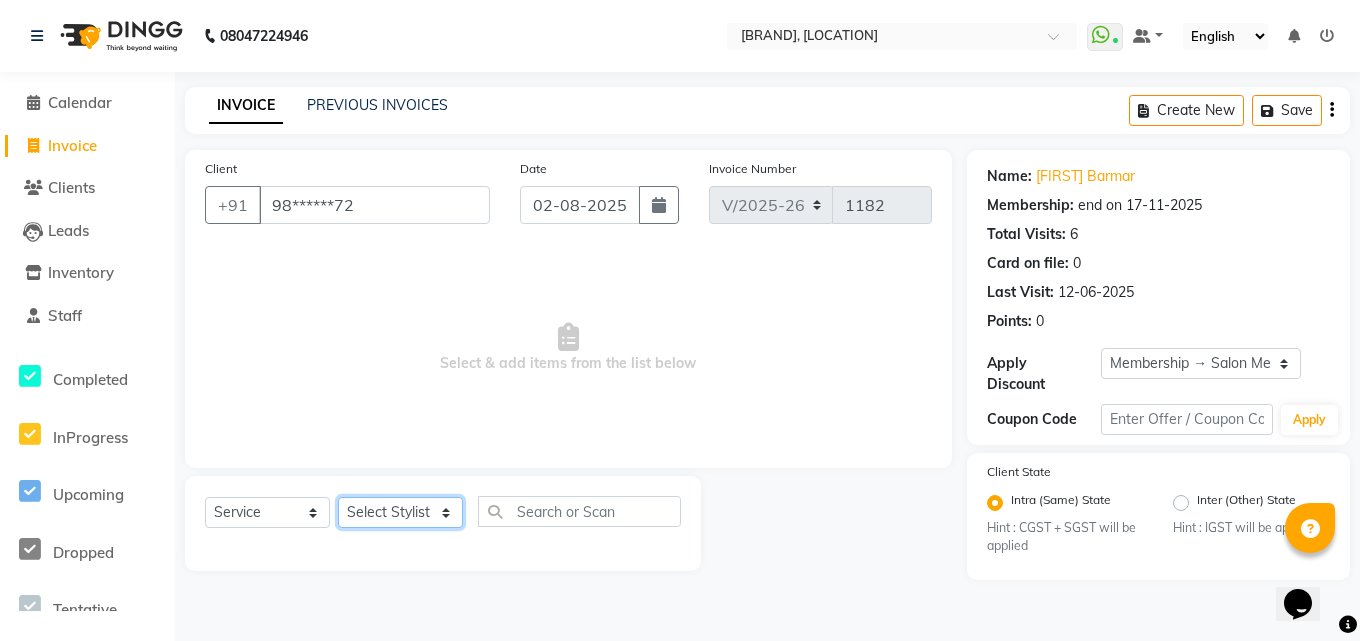 click on "Select Stylist Bhoomi Chahat DEEPALI Divya Mayuri Nizam Ruksar Salon Manager Sapna Shebaz suvarna wahid" 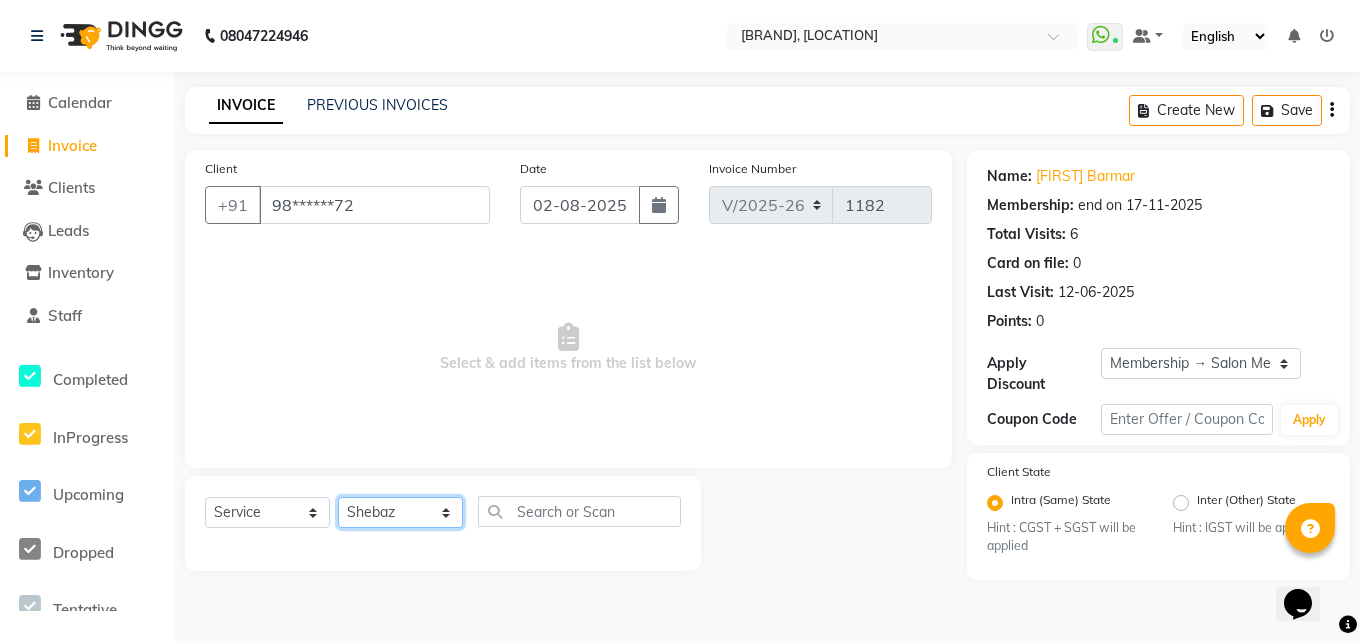 click on "Select Stylist Bhoomi Chahat DEEPALI Divya Mayuri Nizam Ruksar Salon Manager Sapna Shebaz suvarna wahid" 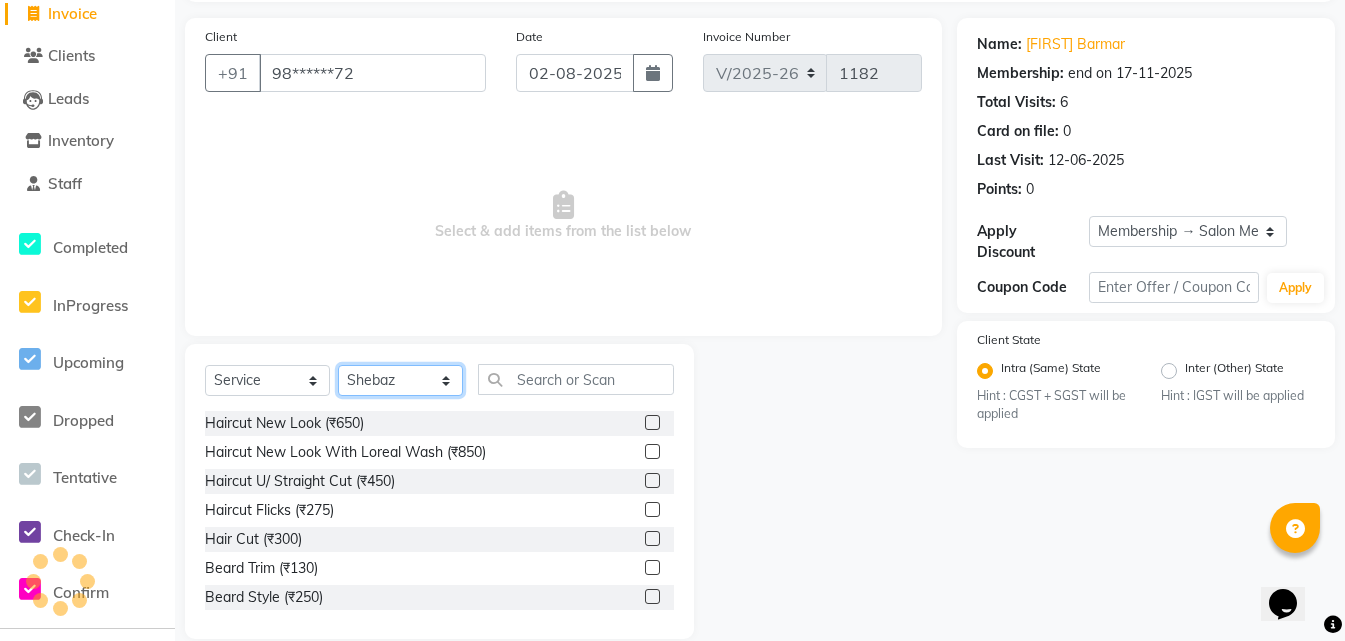 scroll, scrollTop: 160, scrollLeft: 0, axis: vertical 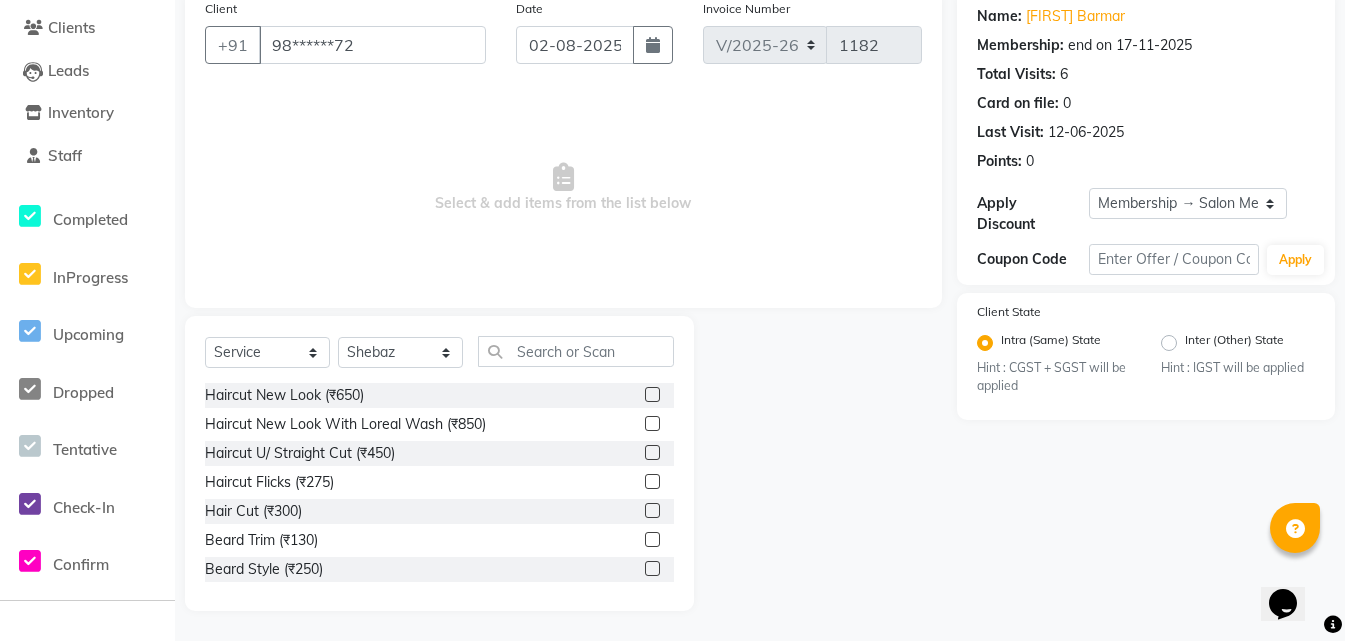 click 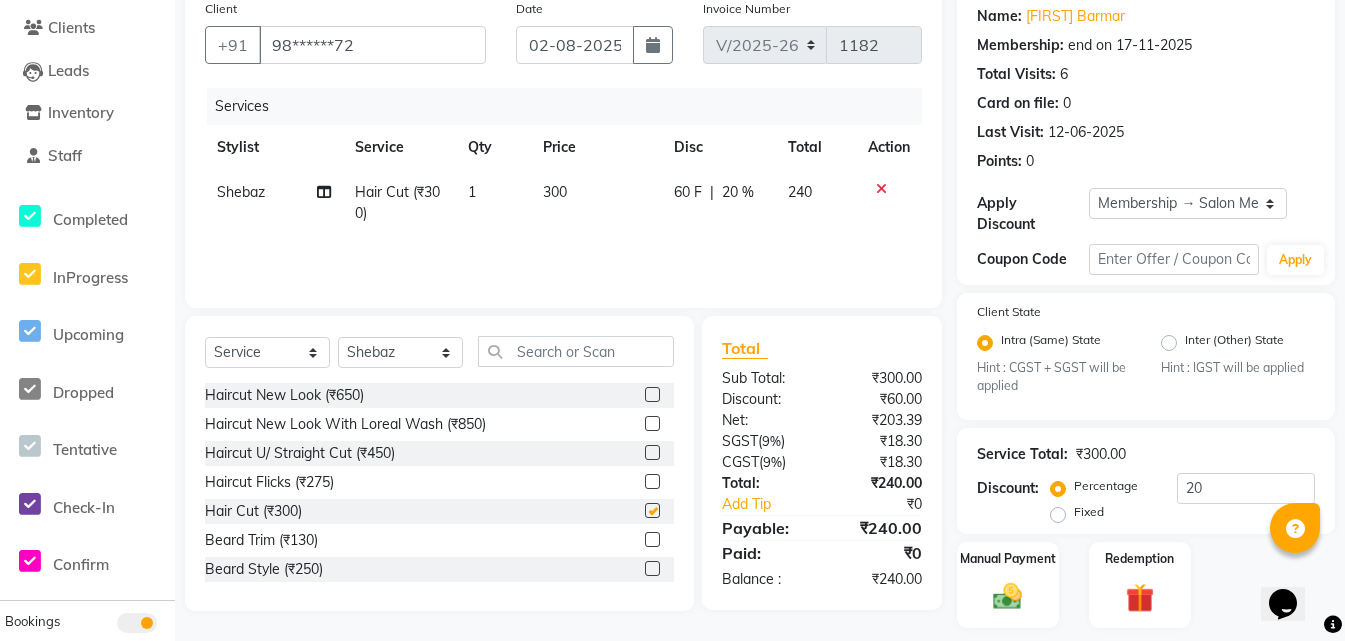 checkbox on "false" 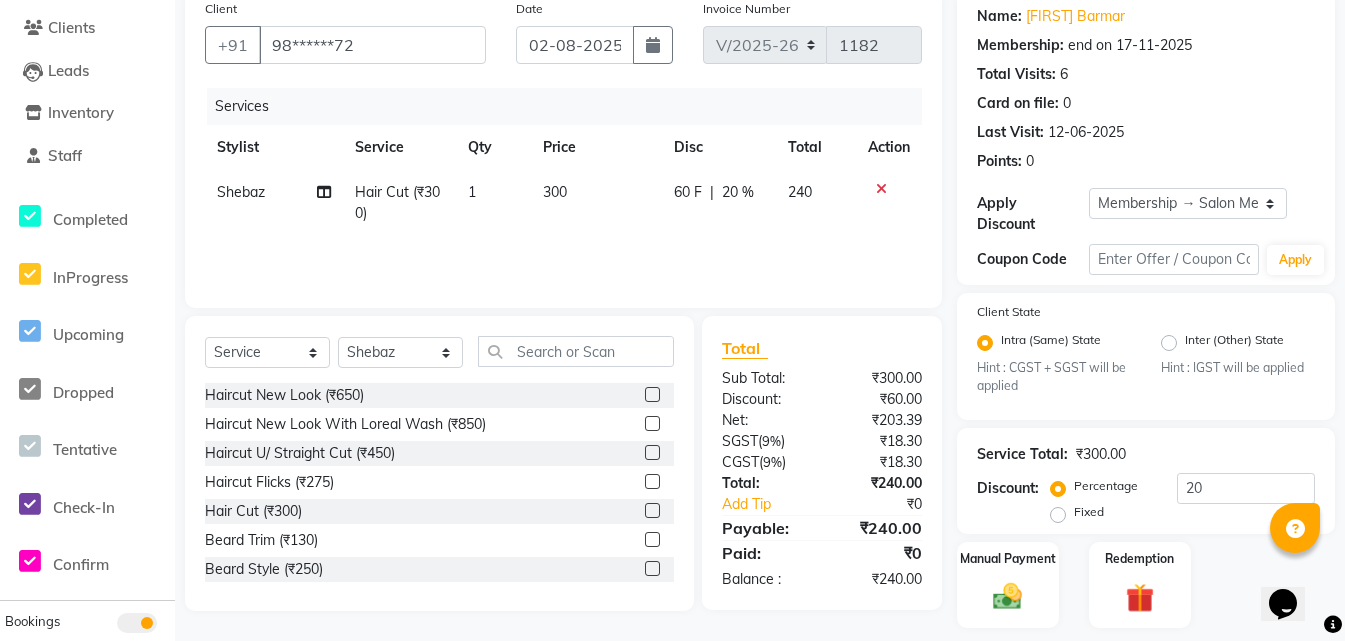 click 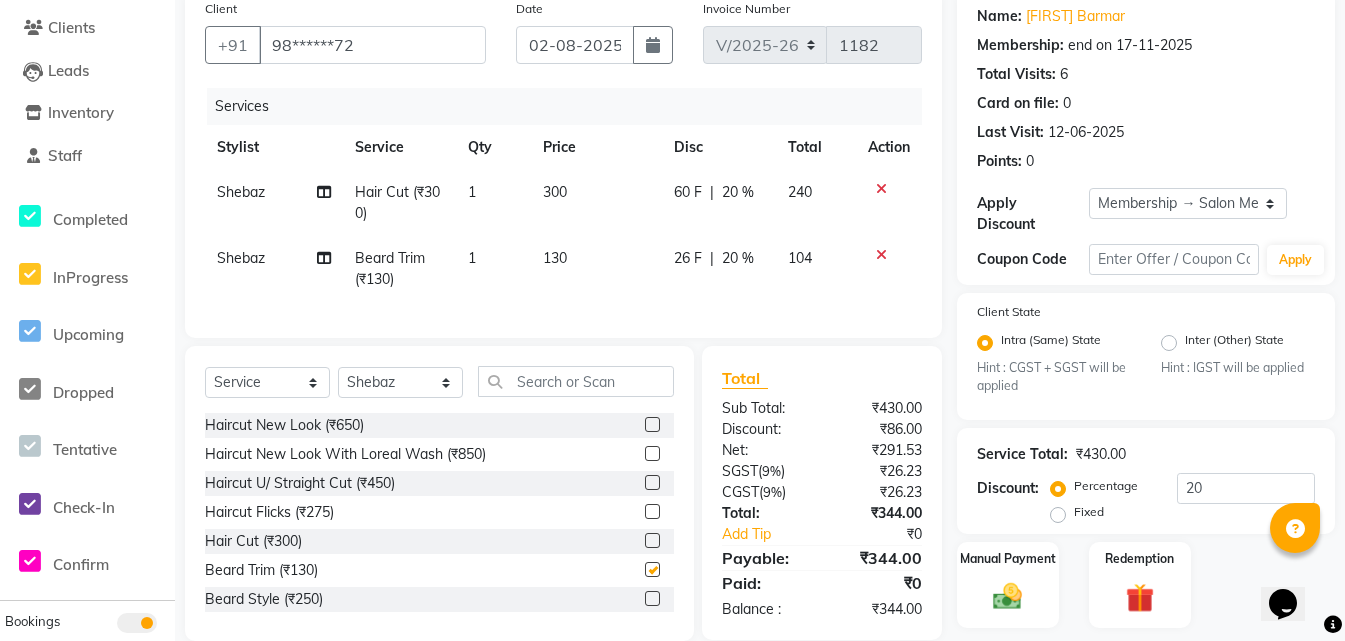 checkbox on "false" 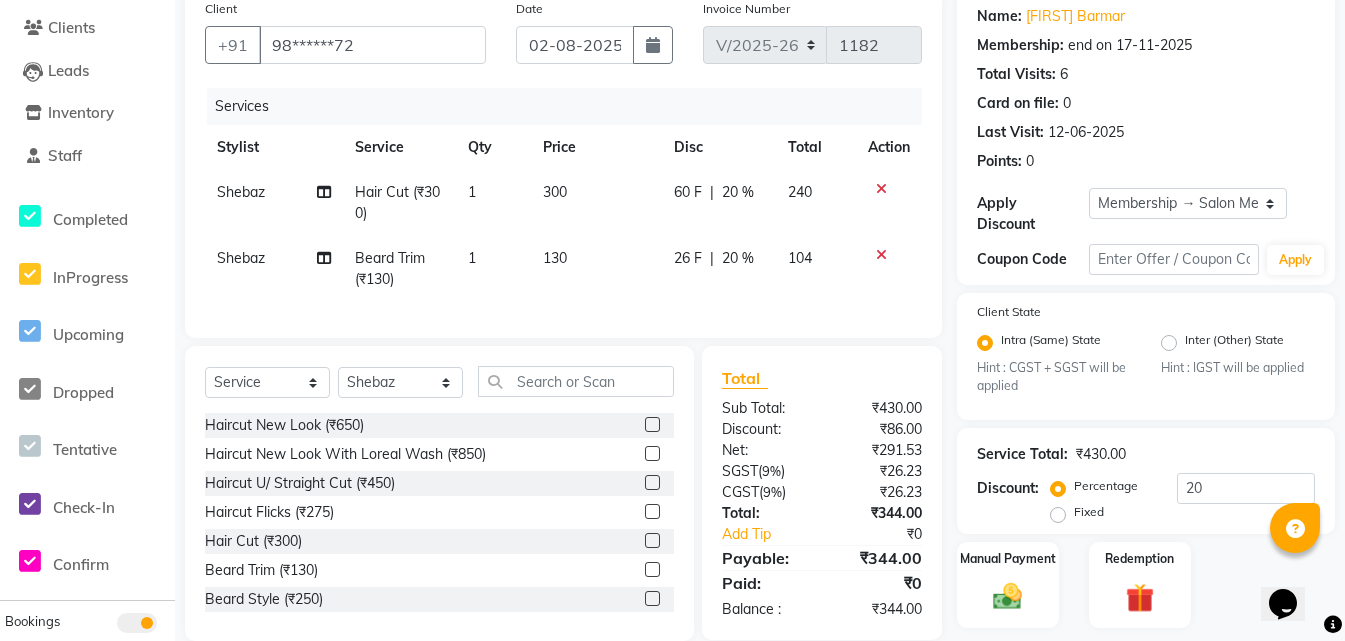 scroll, scrollTop: 218, scrollLeft: 0, axis: vertical 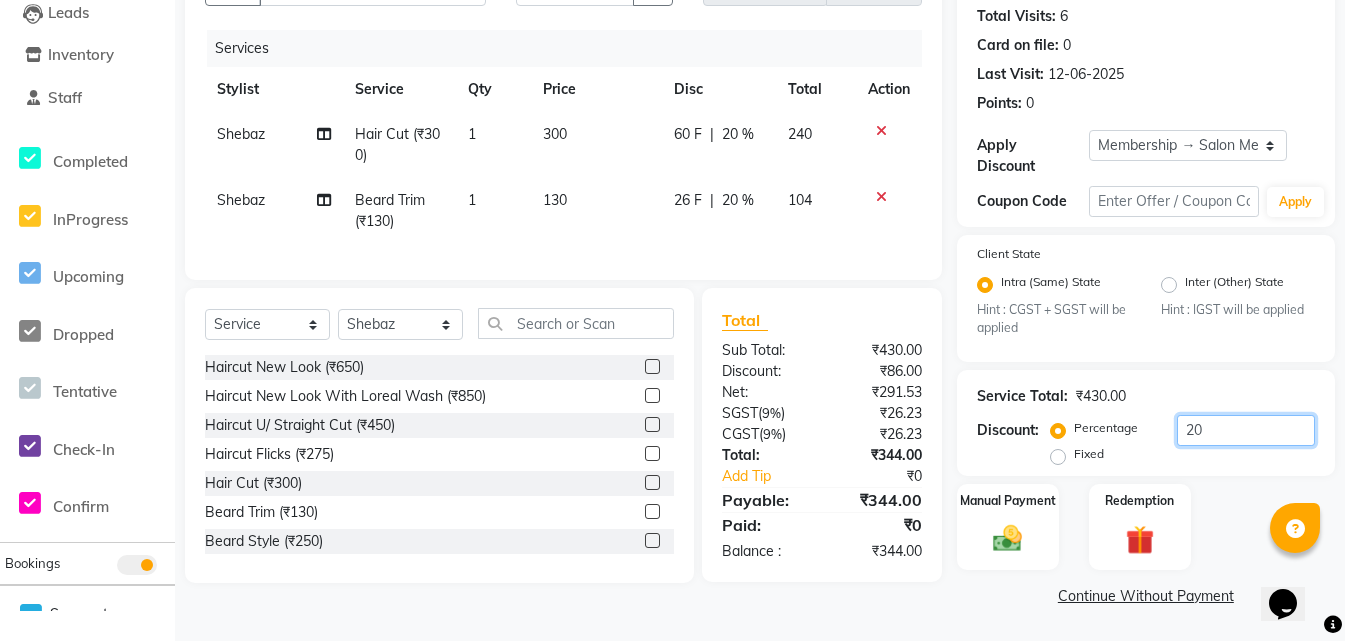 click on "20" 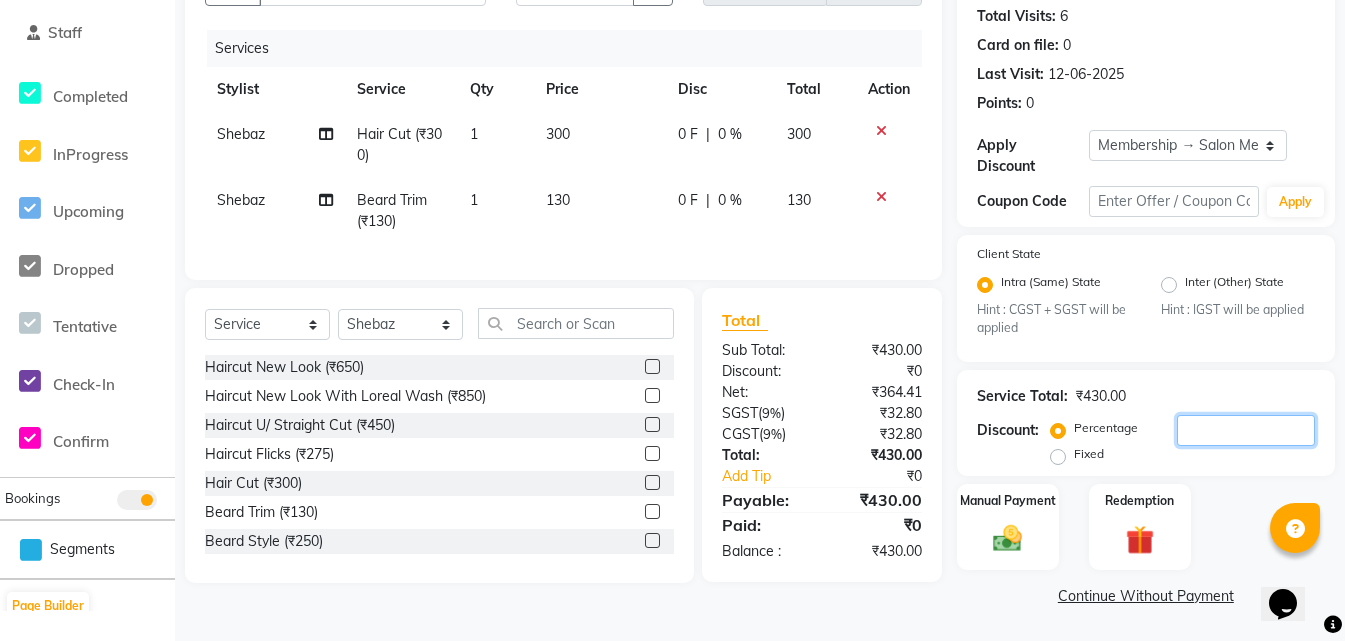 scroll, scrollTop: 96, scrollLeft: 0, axis: vertical 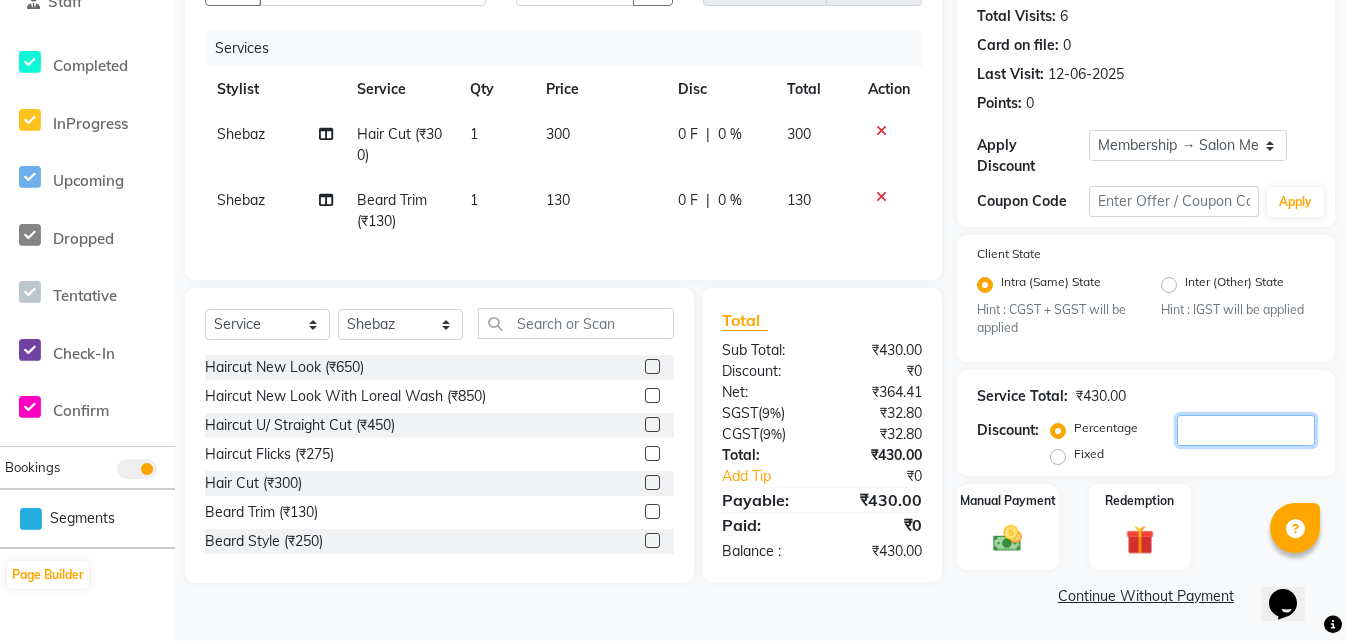 type 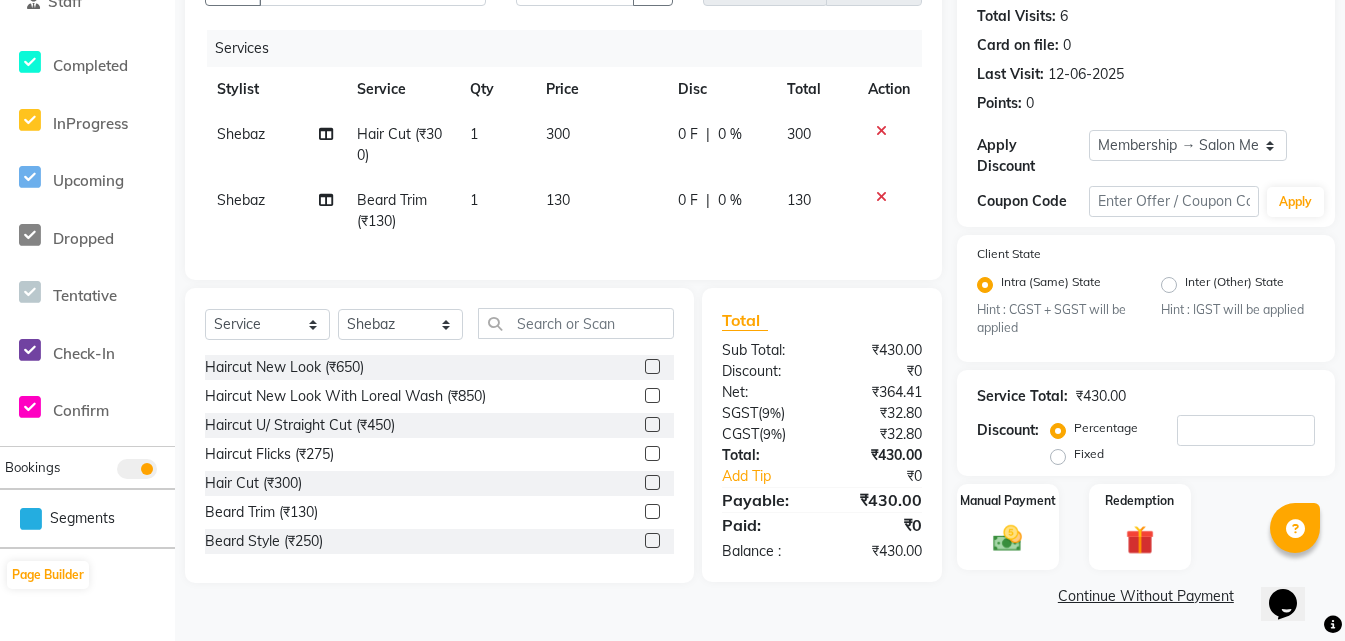 click 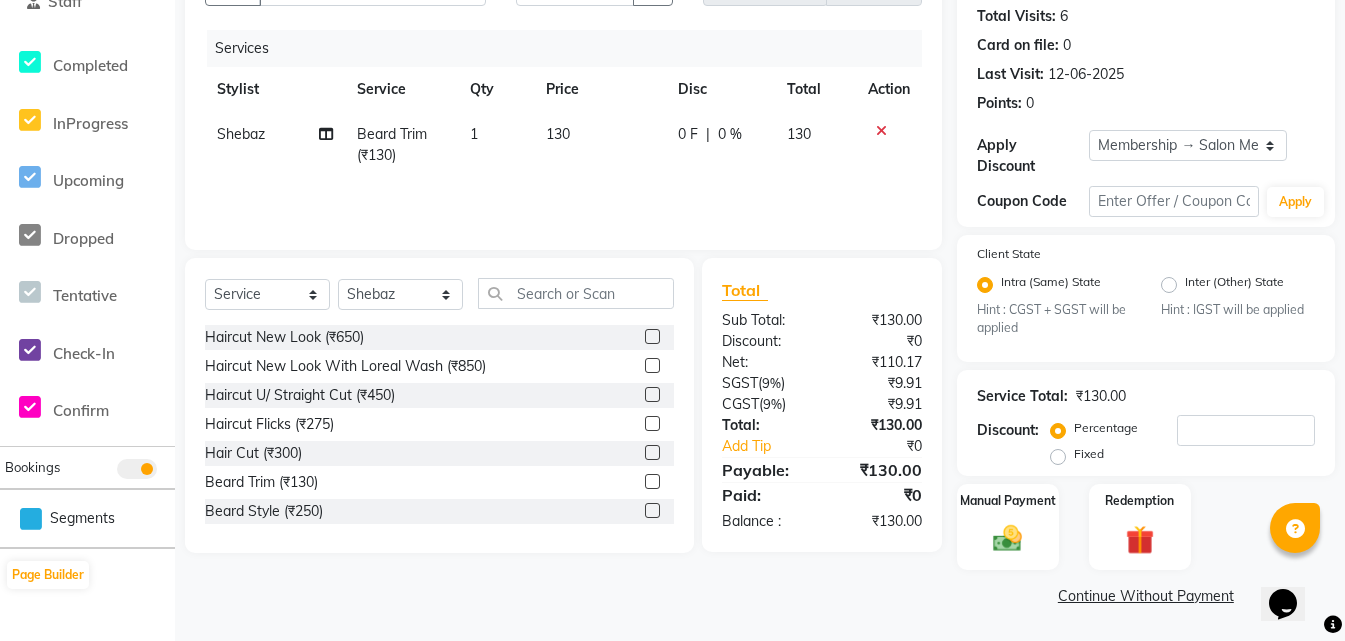 click 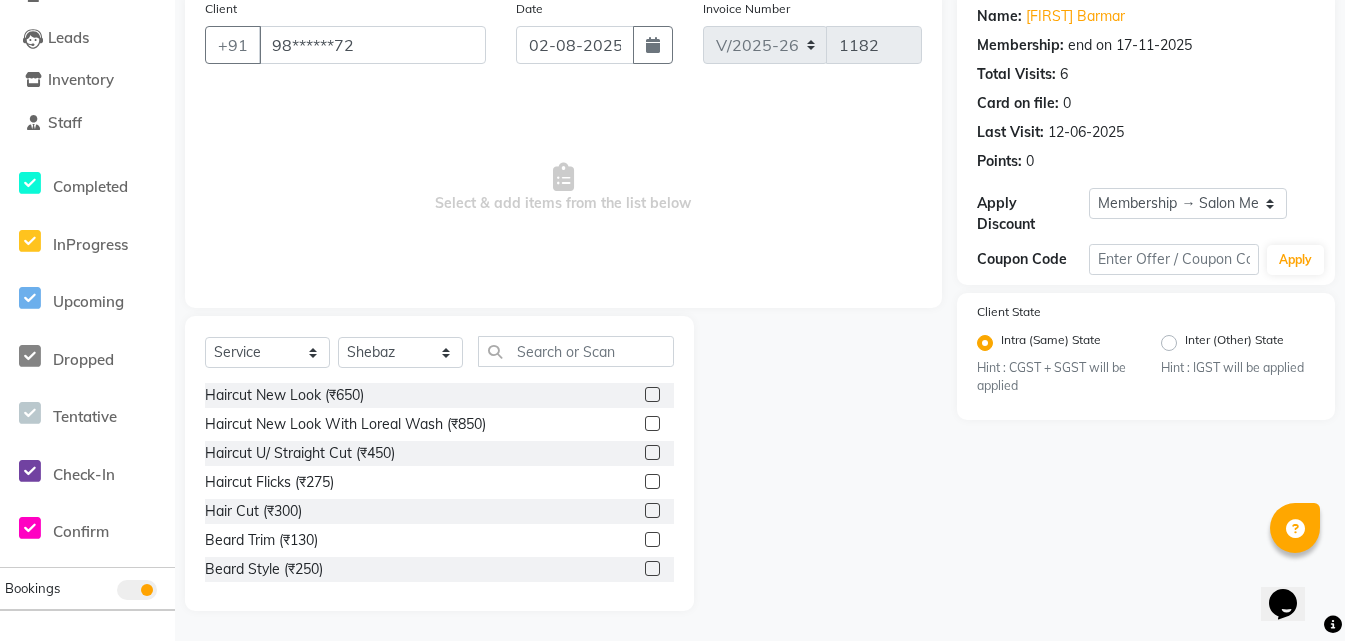 scroll, scrollTop: 0, scrollLeft: 0, axis: both 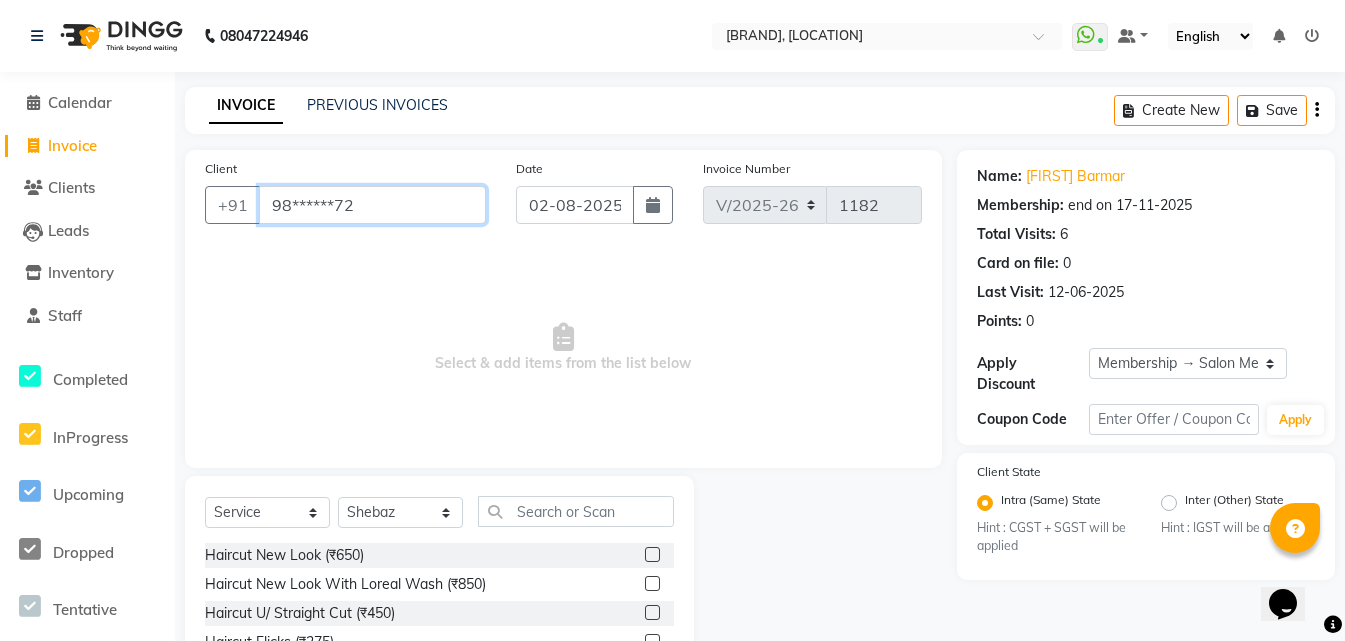 click on "98******72" at bounding box center [372, 205] 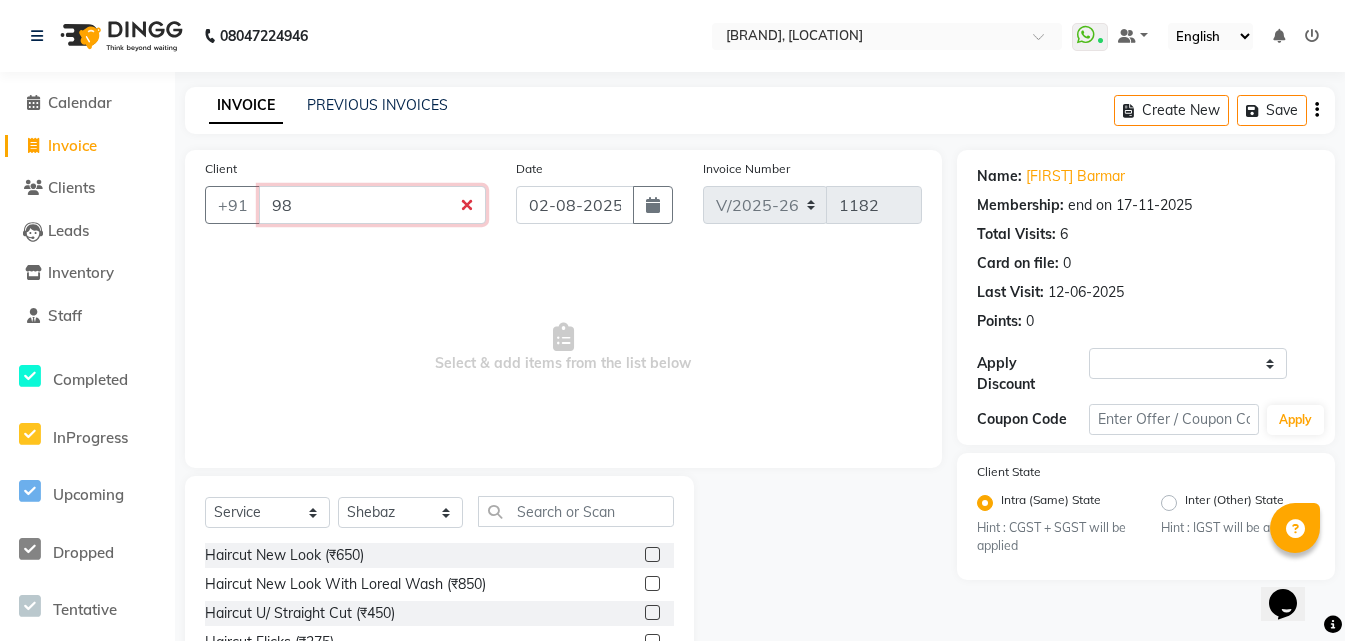 type on "9" 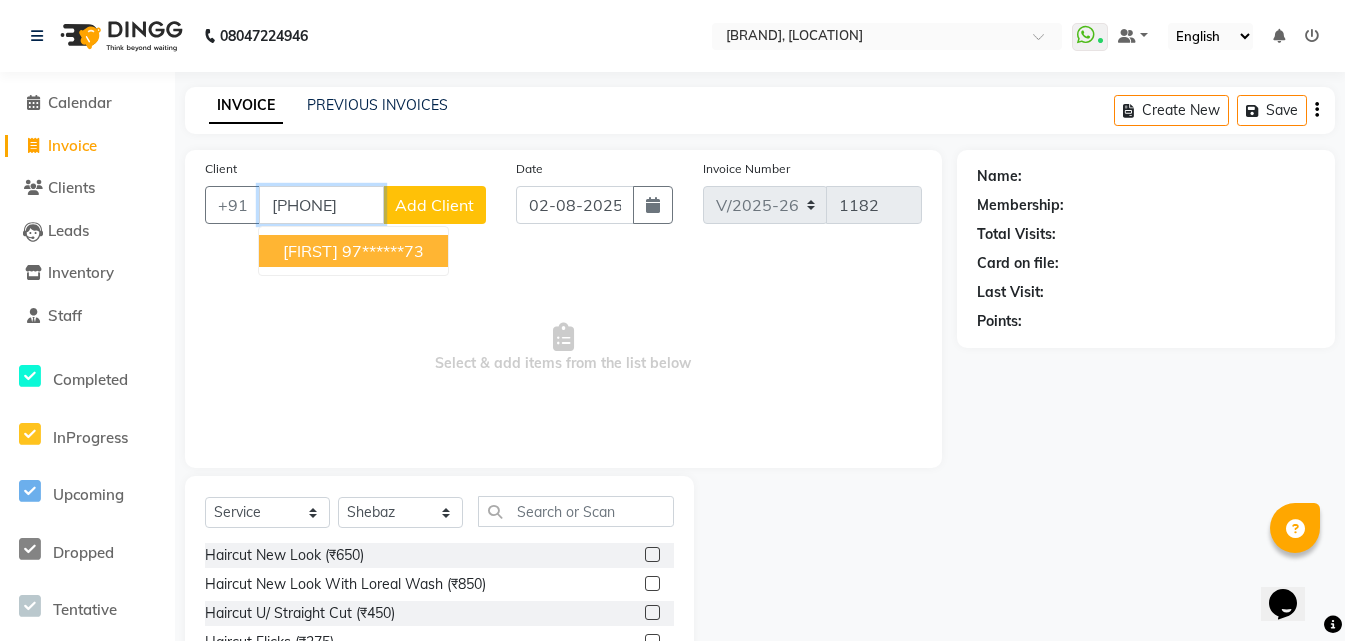 type on "9769217673" 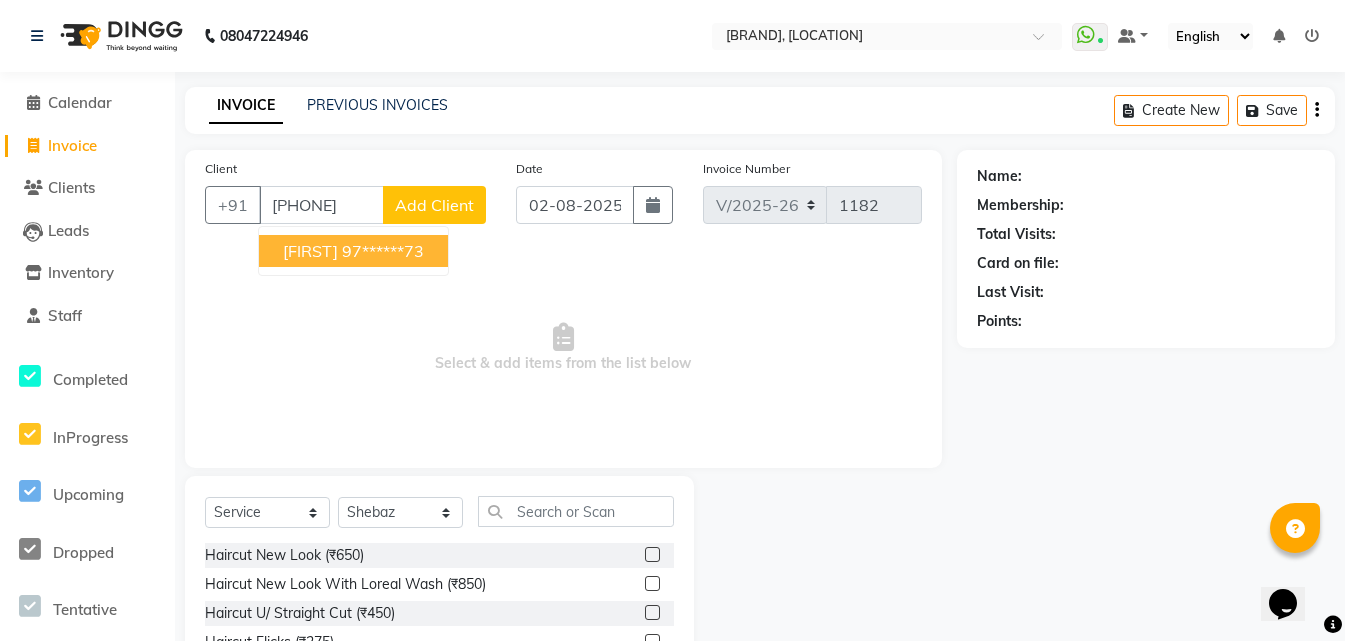 select on "1: Object" 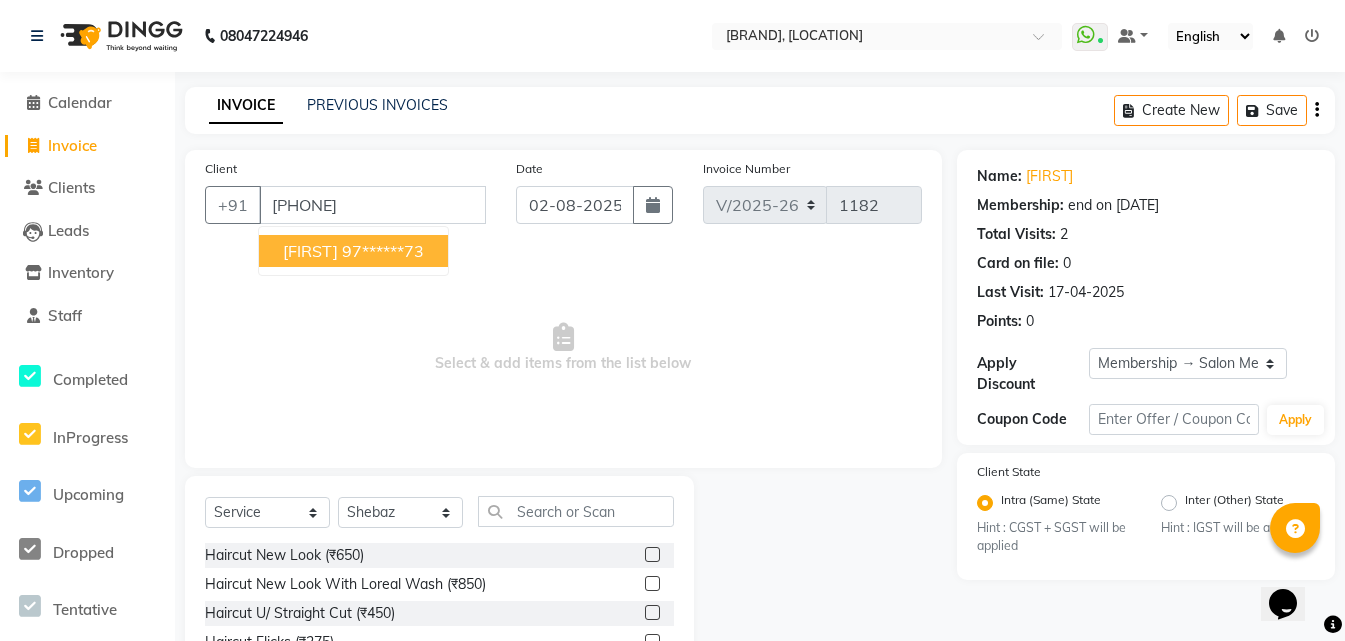 click on "PRIYAMVADA" at bounding box center [310, 251] 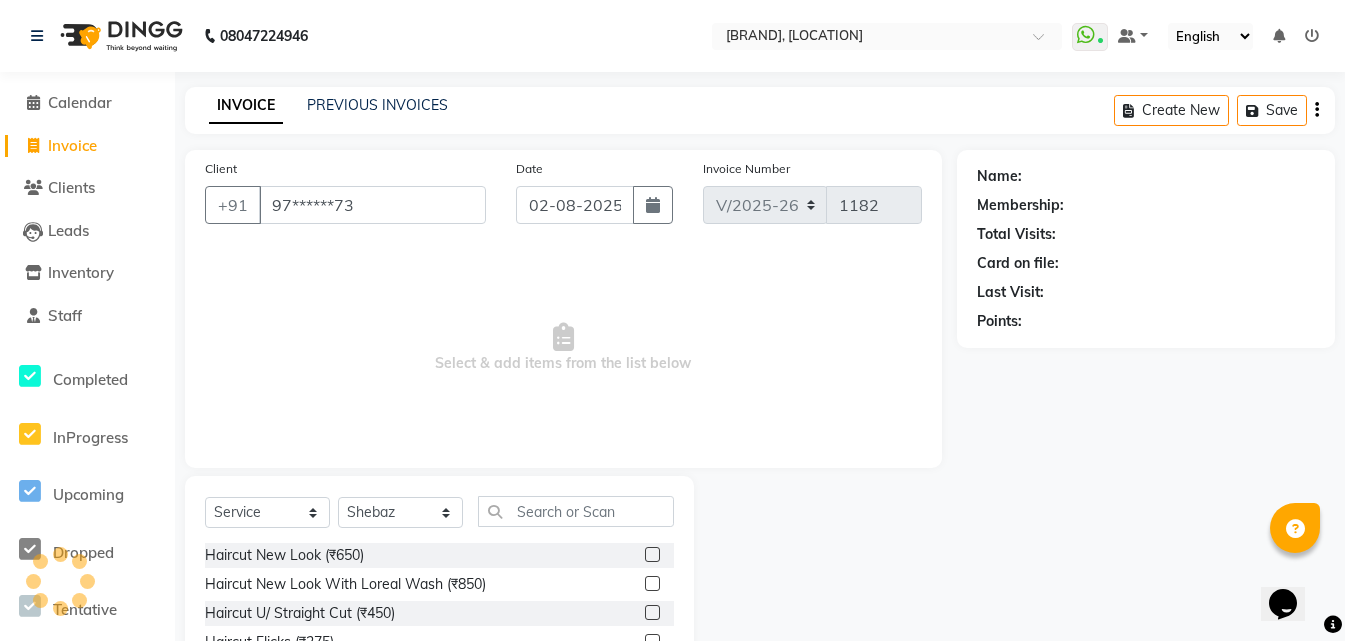 select on "1: Object" 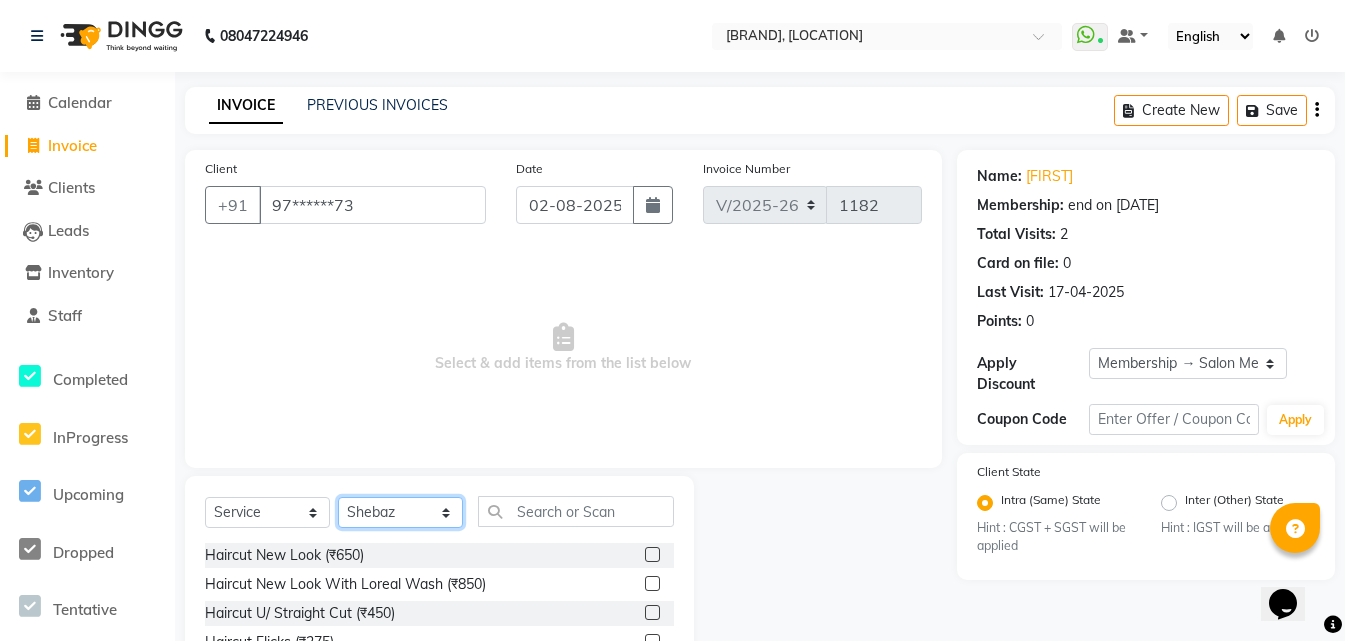 click on "Select Stylist Bhoomi Chahat DEEPALI Divya Mayuri Nizam Ruksar Salon Manager Sapna Shebaz suvarna wahid" 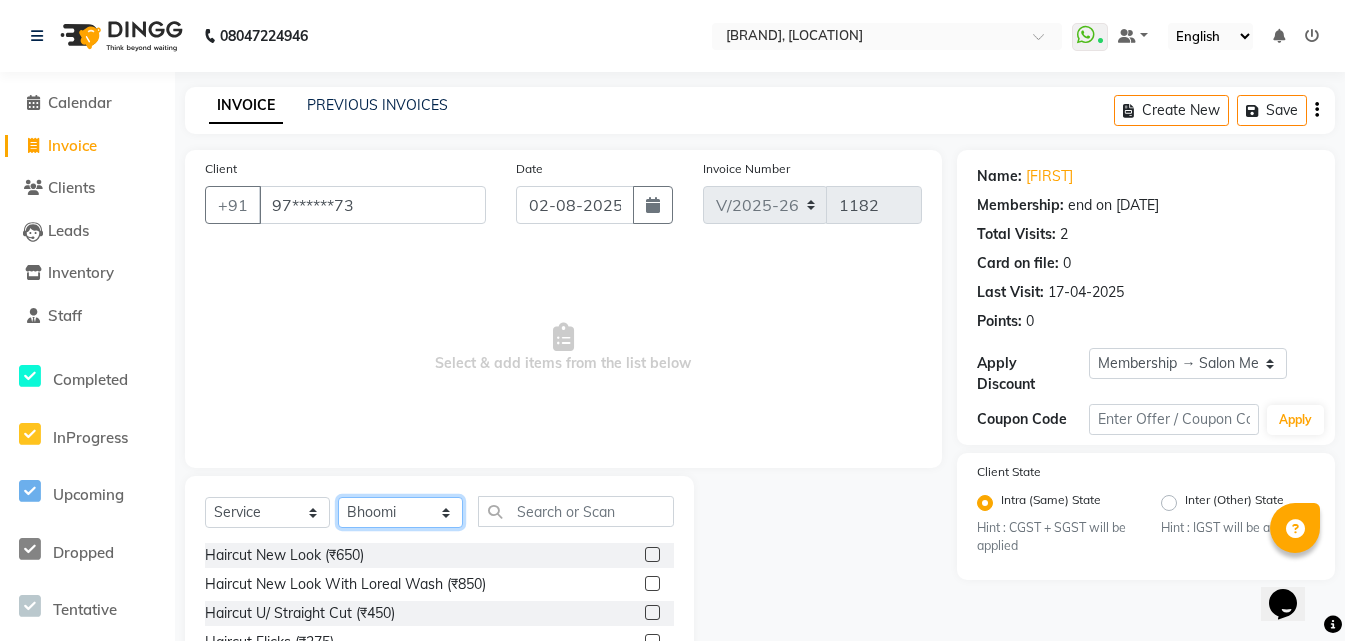 click on "Select Stylist Bhoomi Chahat DEEPALI Divya Mayuri Nizam Ruksar Salon Manager Sapna Shebaz suvarna wahid" 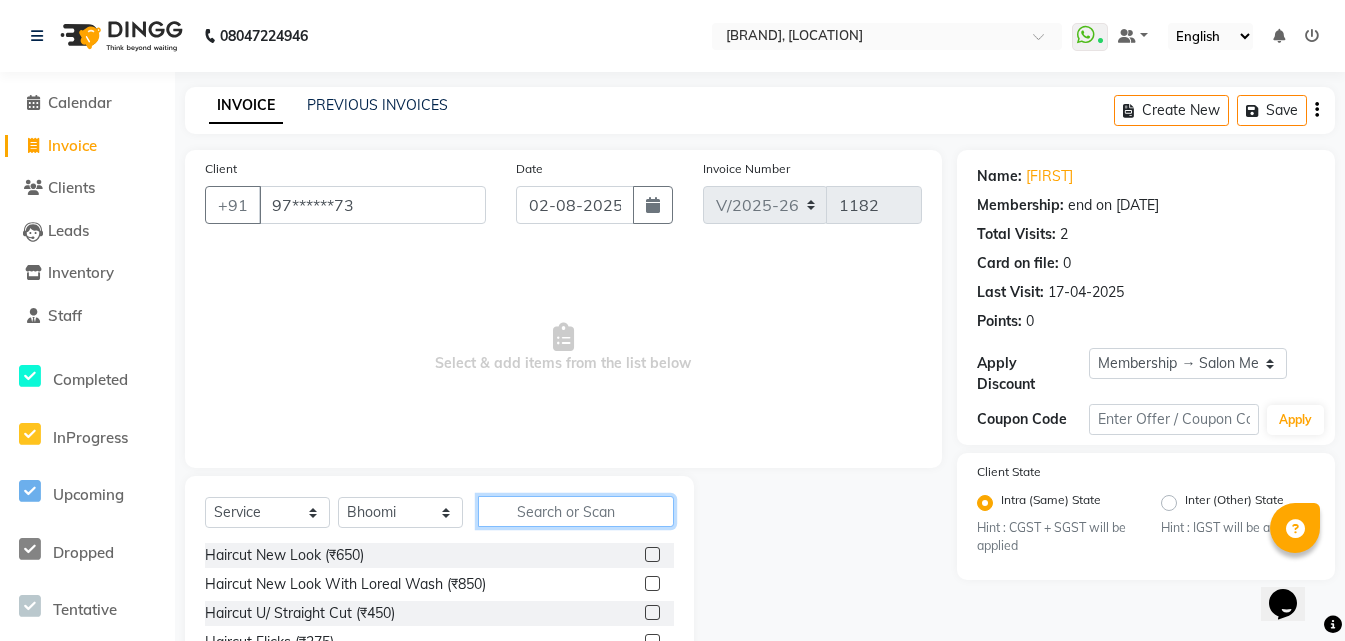 click 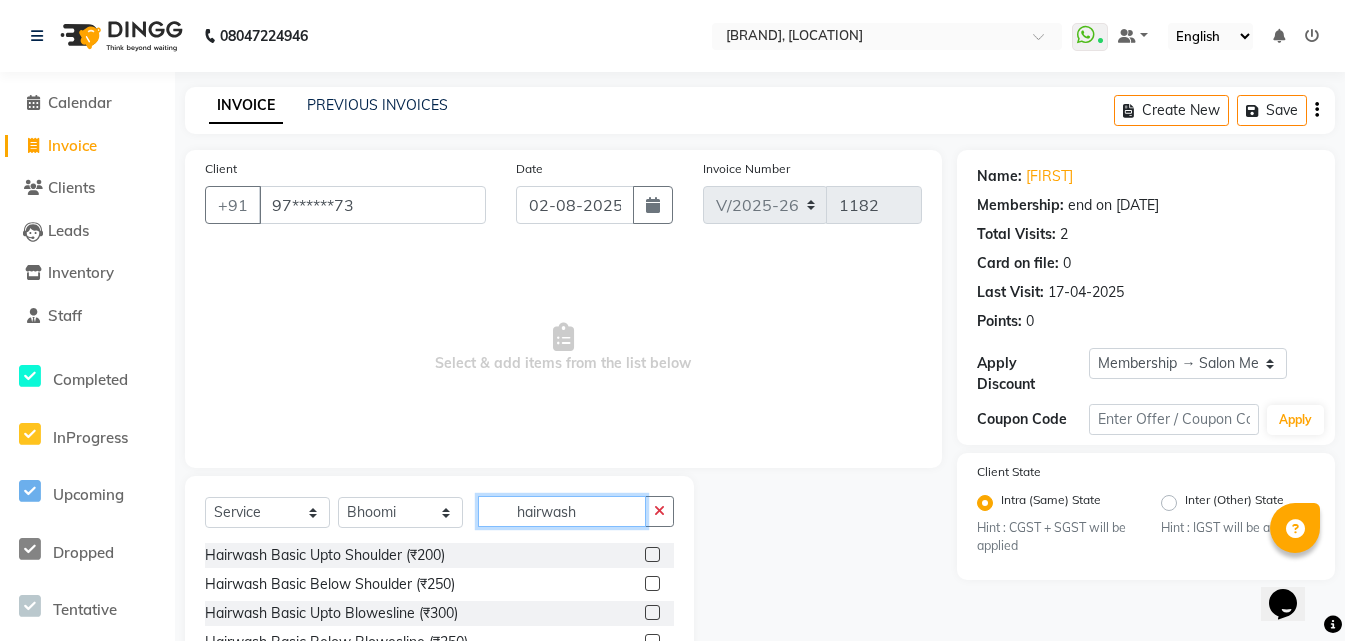 scroll, scrollTop: 100, scrollLeft: 0, axis: vertical 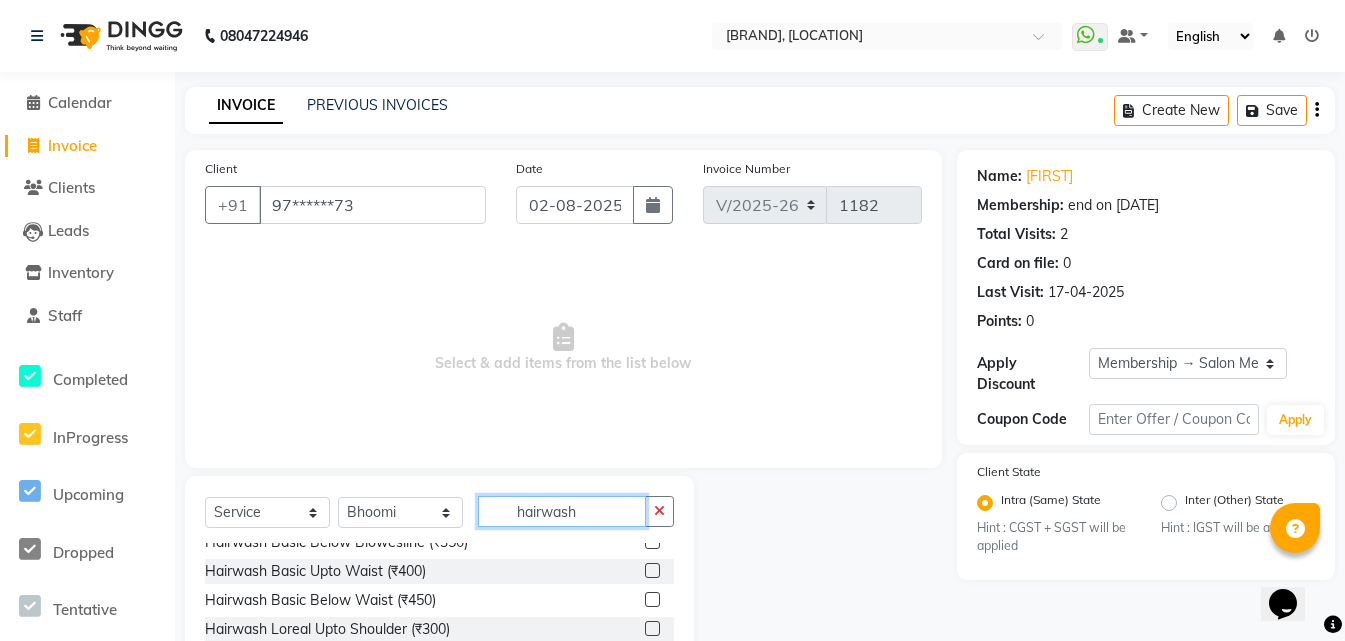 type on "hairwash" 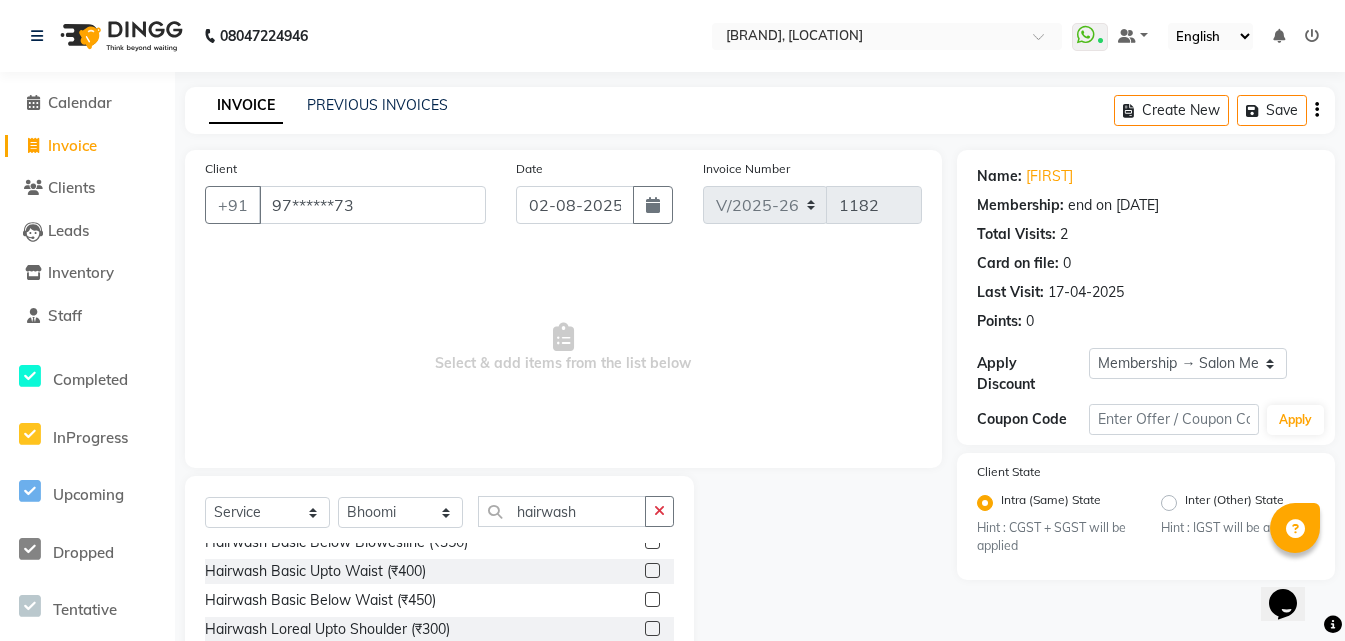 click 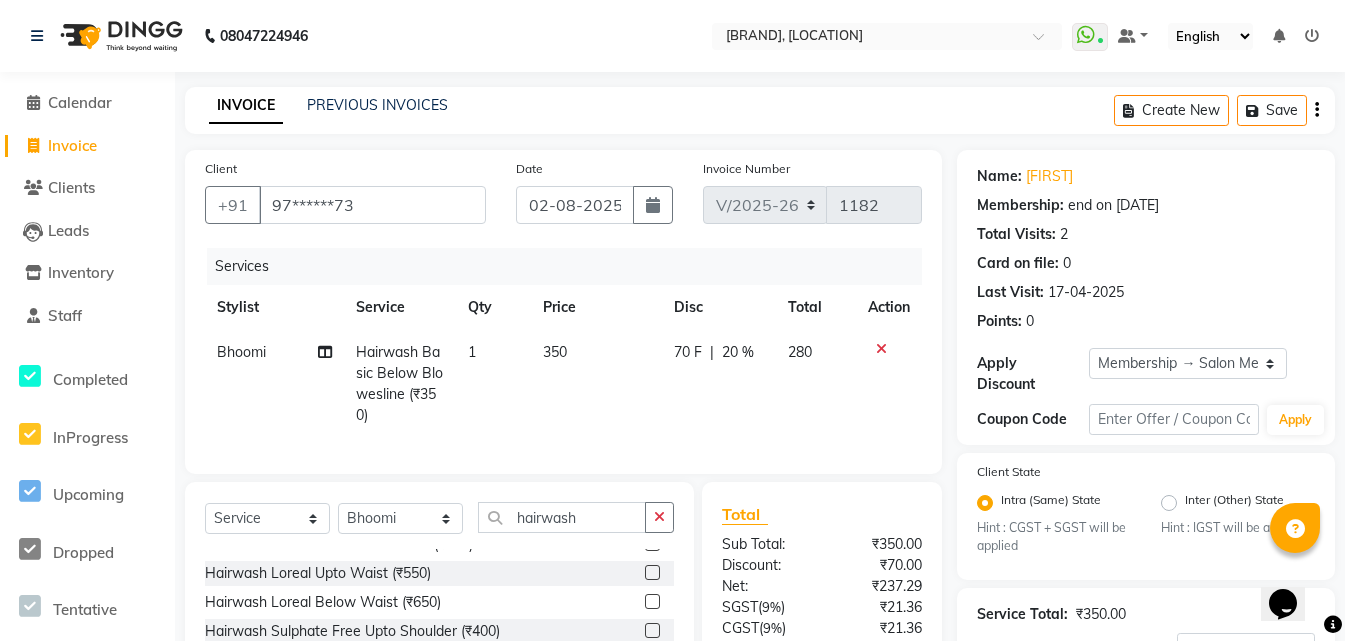 scroll, scrollTop: 322, scrollLeft: 0, axis: vertical 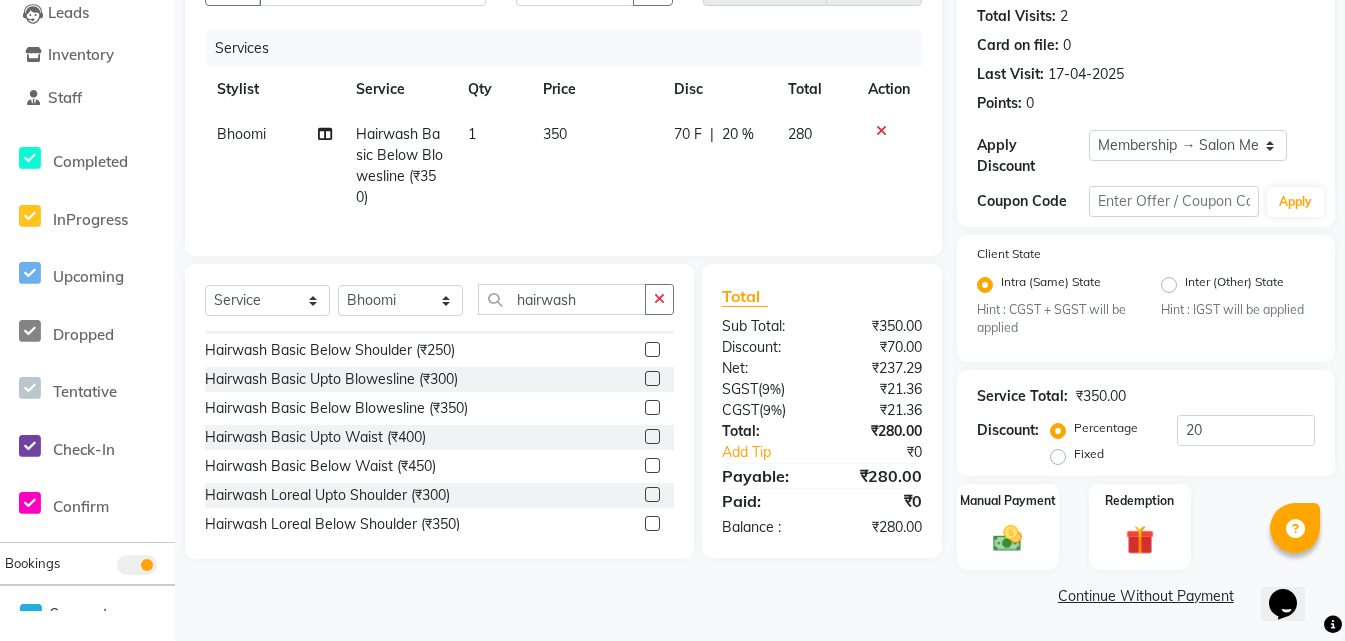 click 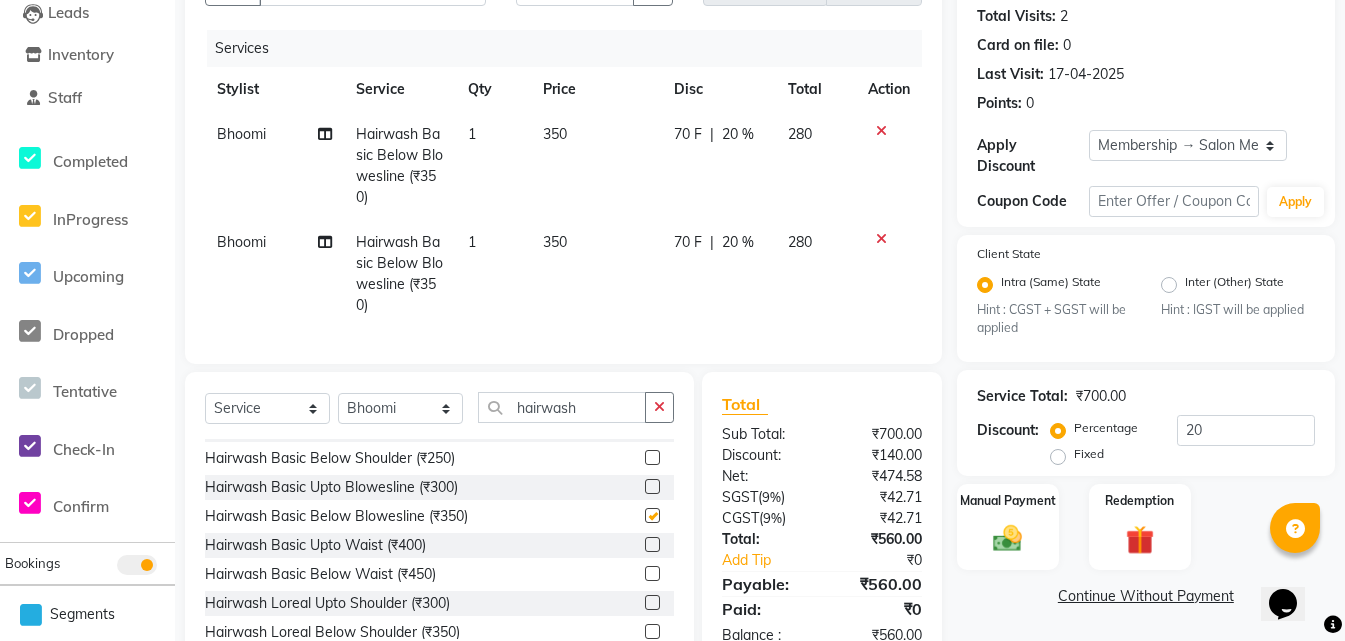 checkbox on "false" 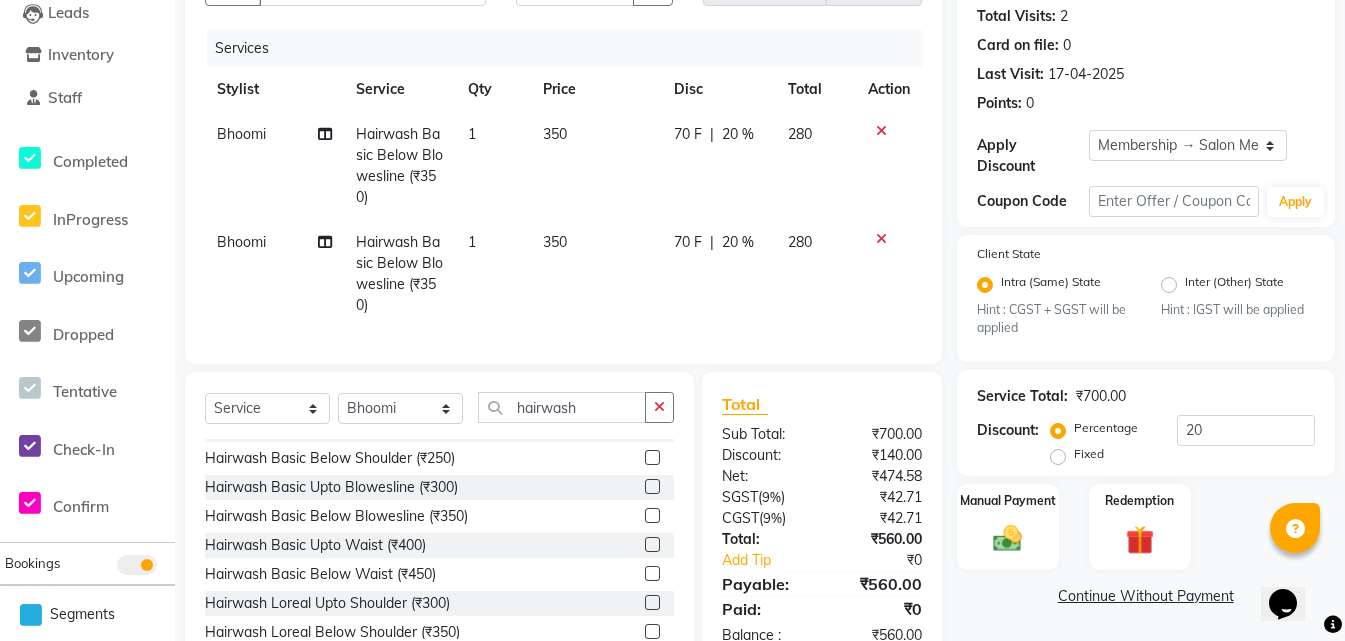 click 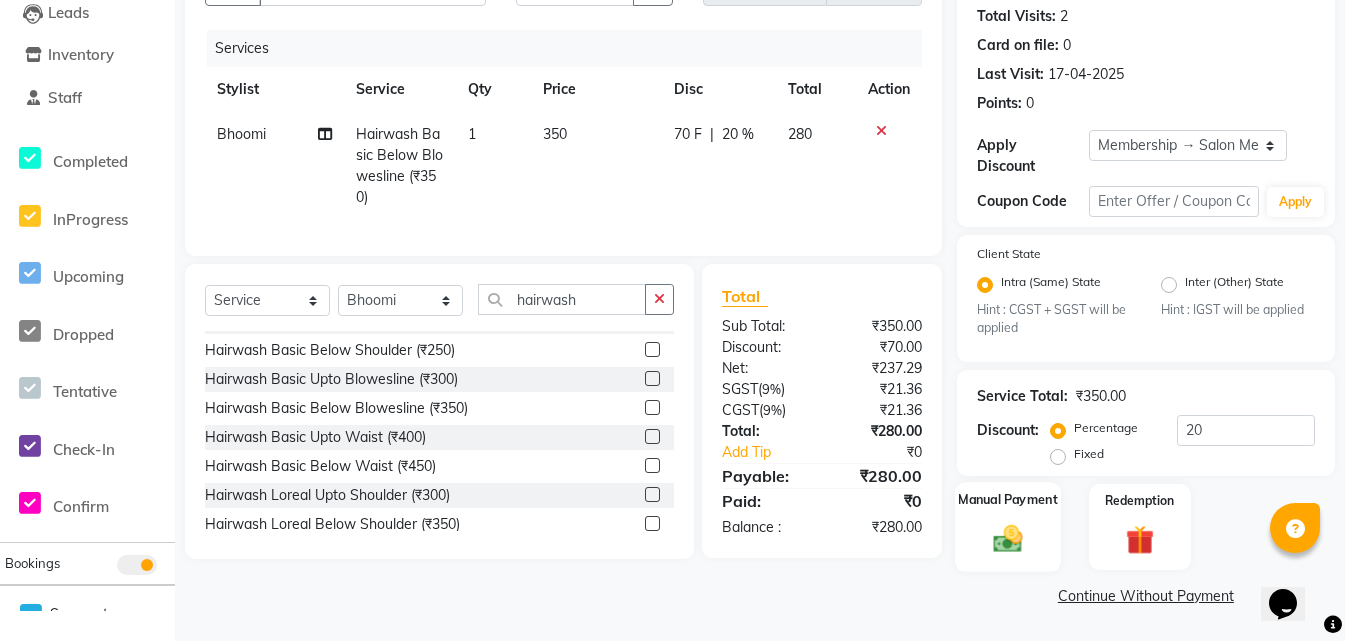 click 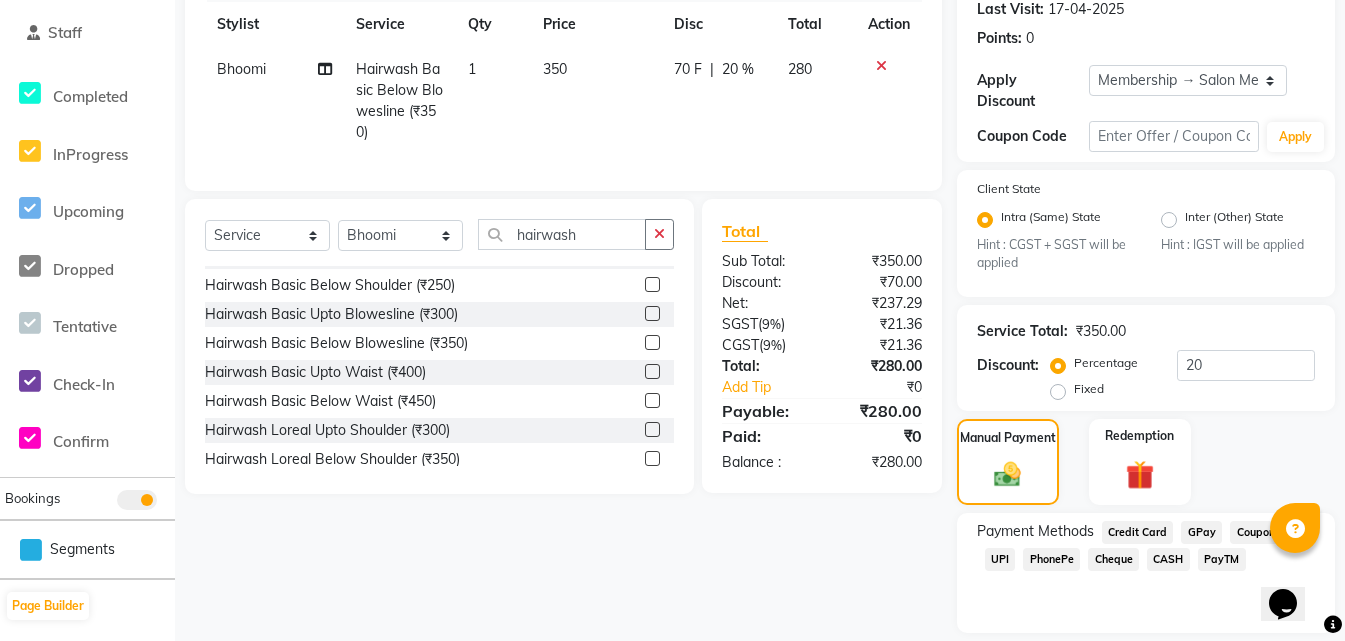 scroll, scrollTop: 318, scrollLeft: 0, axis: vertical 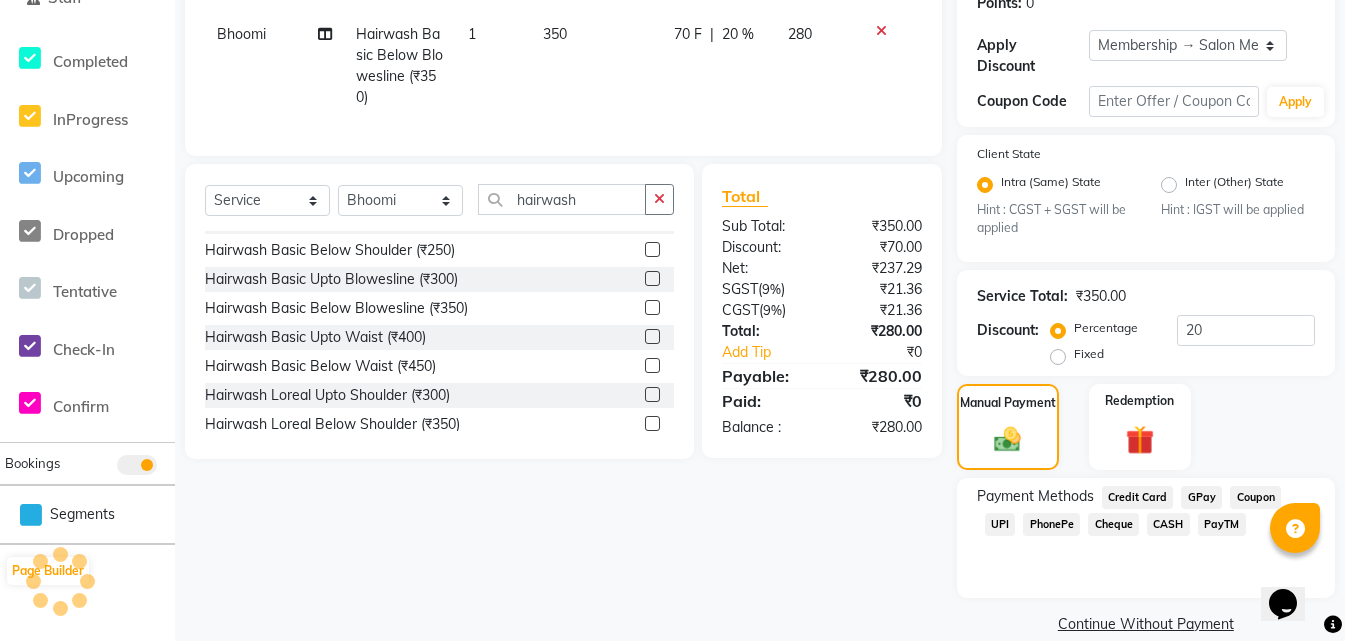 click on "UPI" 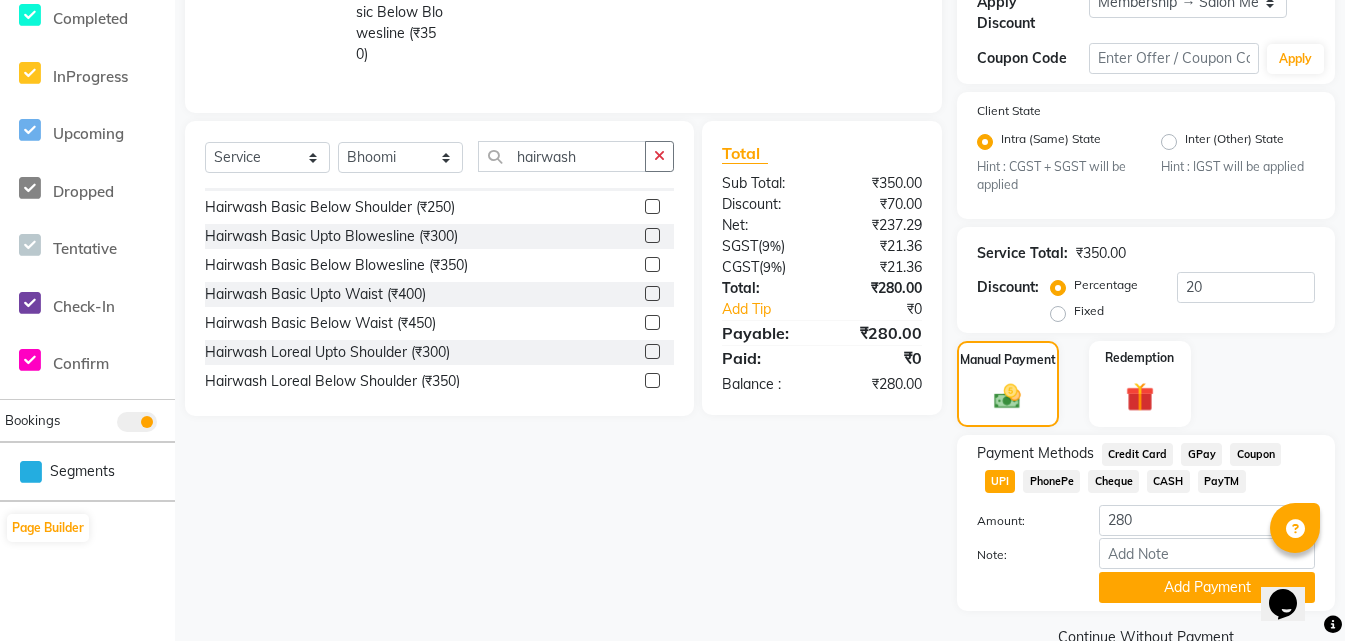 scroll, scrollTop: 402, scrollLeft: 0, axis: vertical 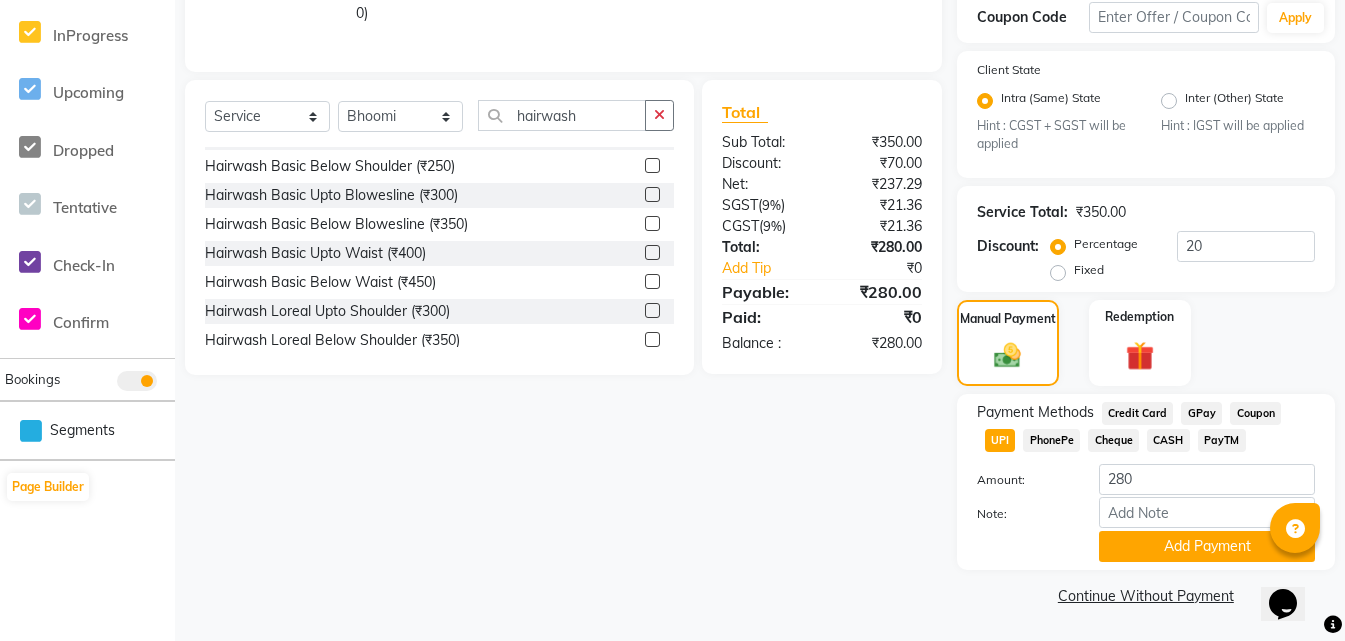 click on "GPay" 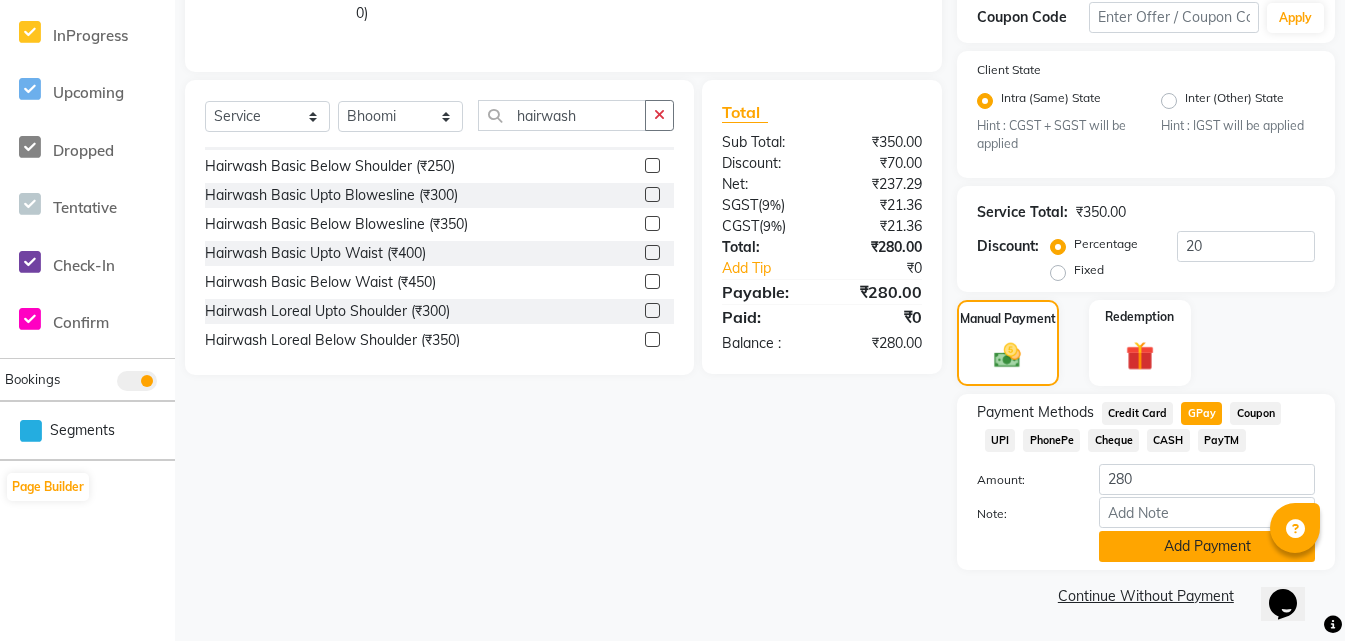 click on "Add Payment" 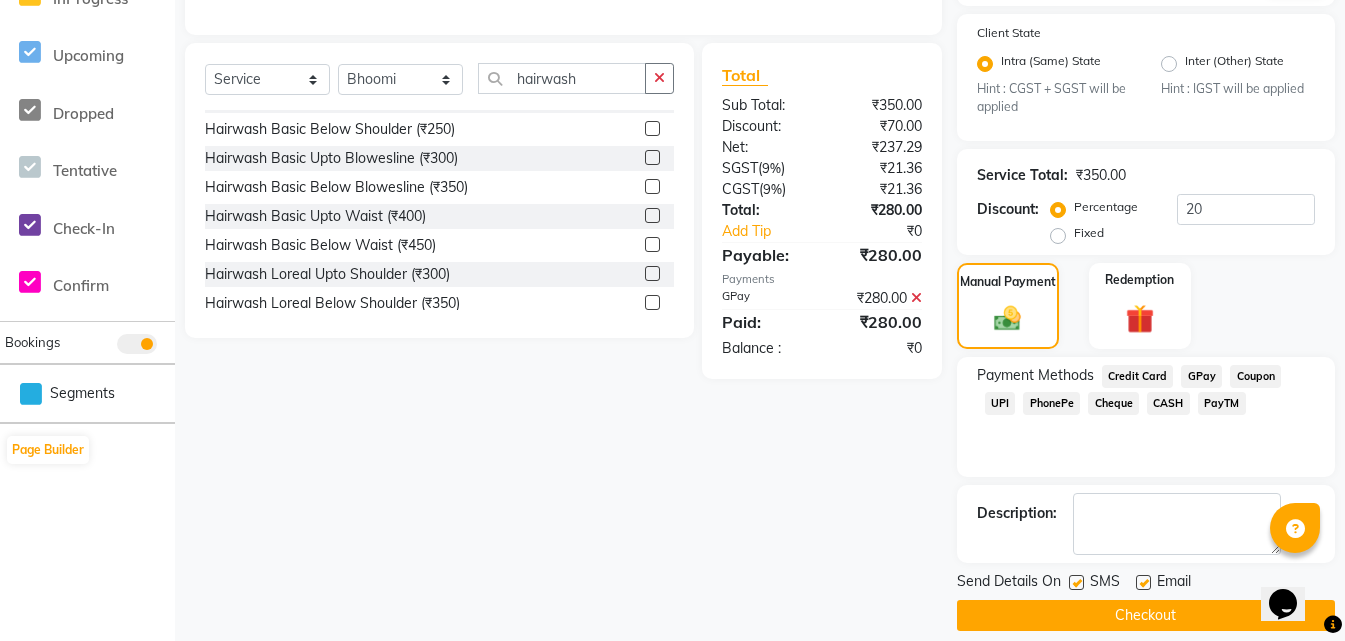 scroll, scrollTop: 459, scrollLeft: 0, axis: vertical 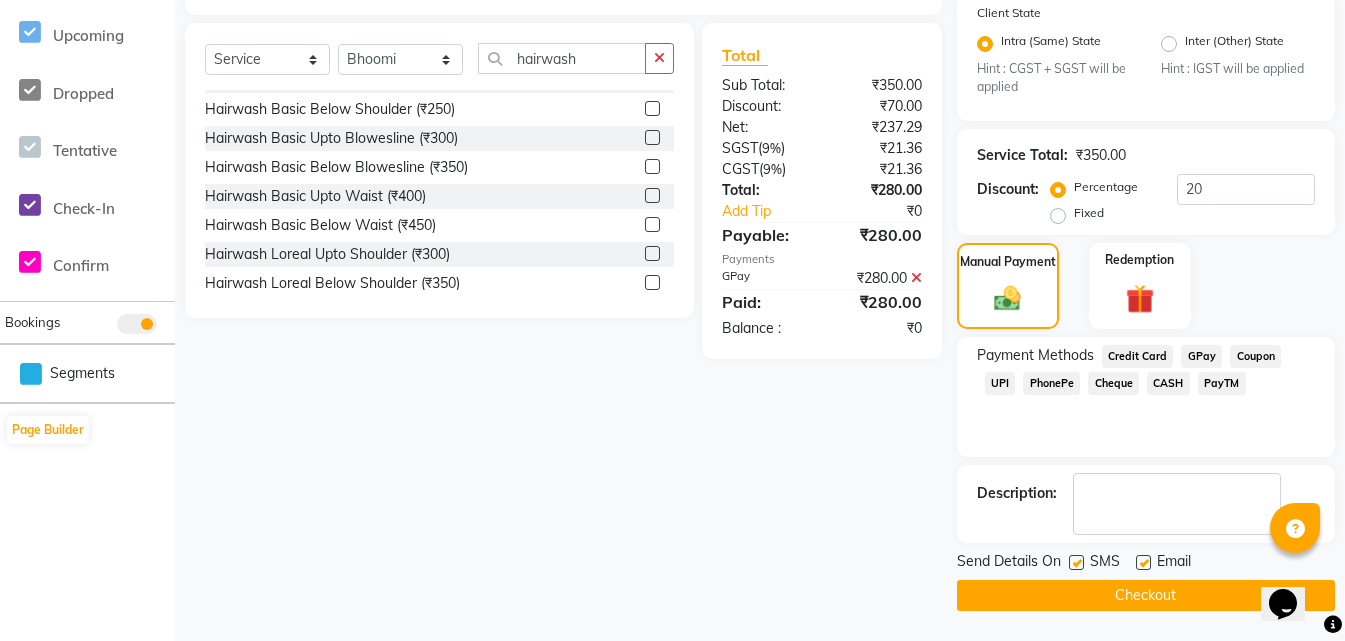 click on "Checkout" 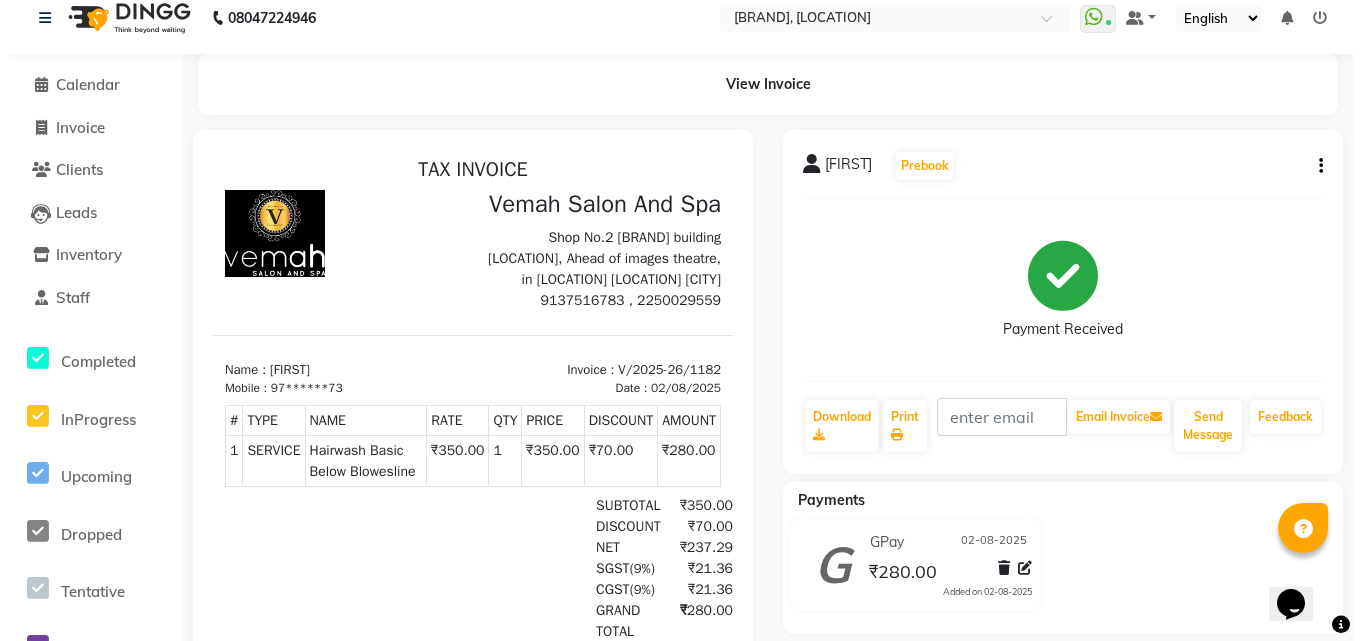 scroll, scrollTop: 0, scrollLeft: 0, axis: both 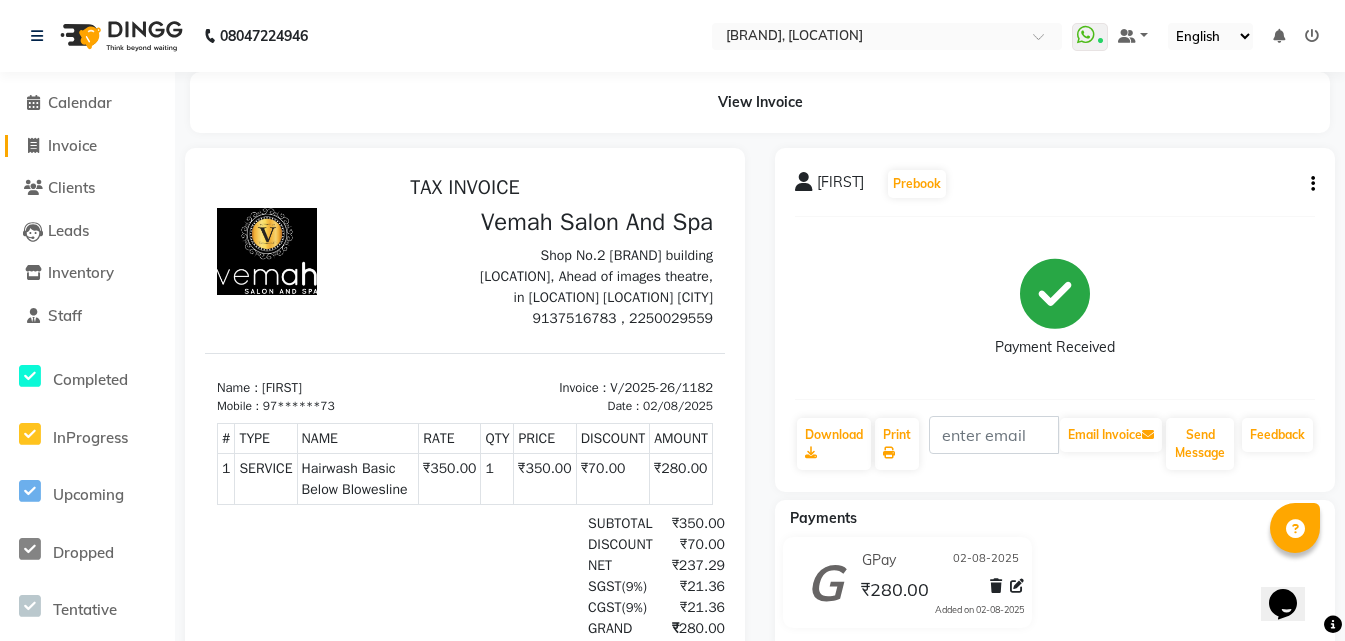 click on "Invoice" 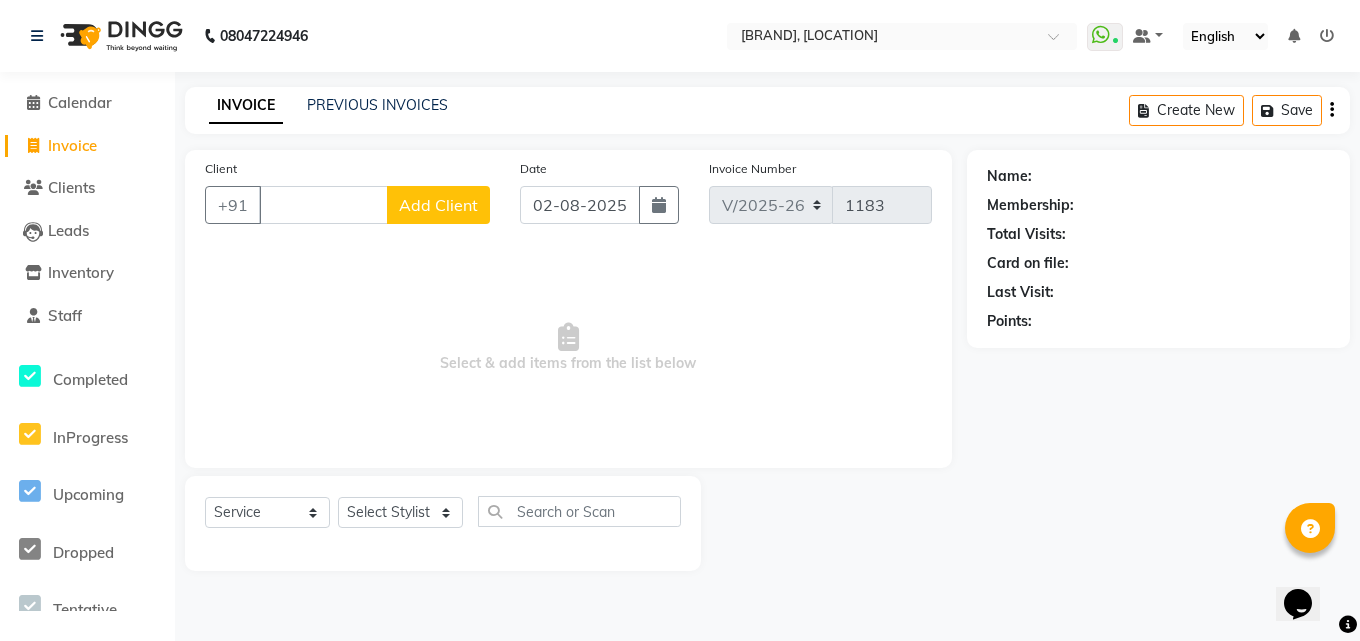 click on "Client" at bounding box center (323, 205) 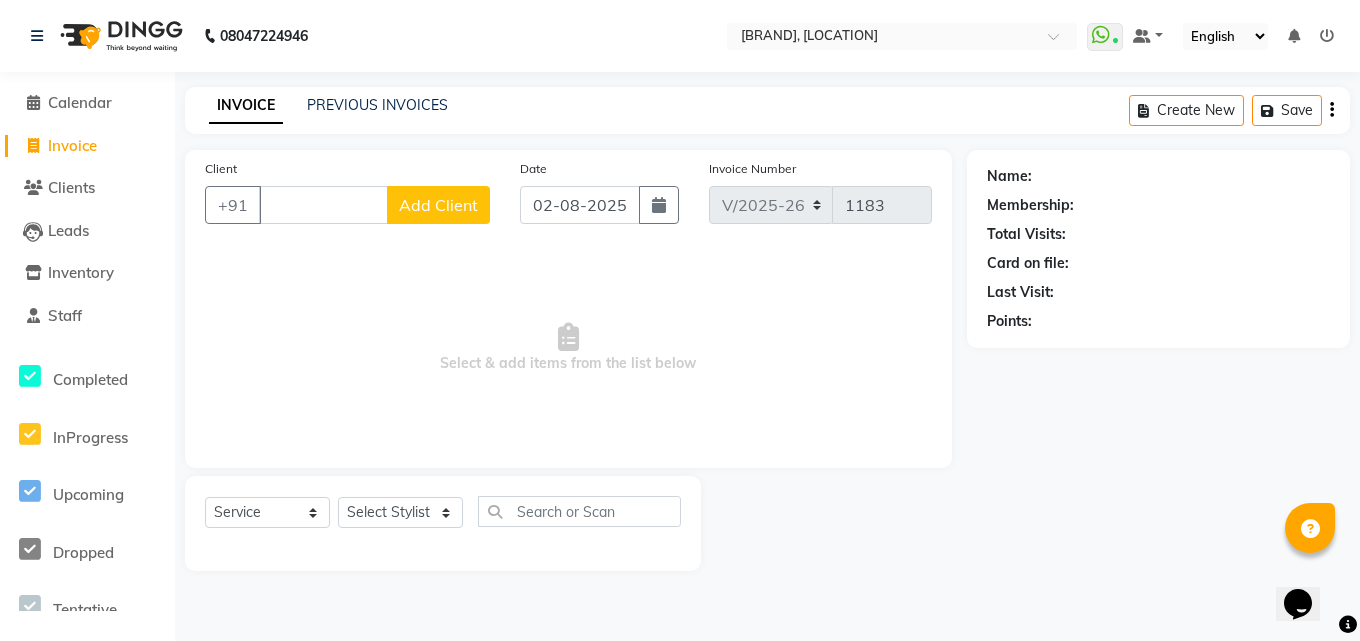 type 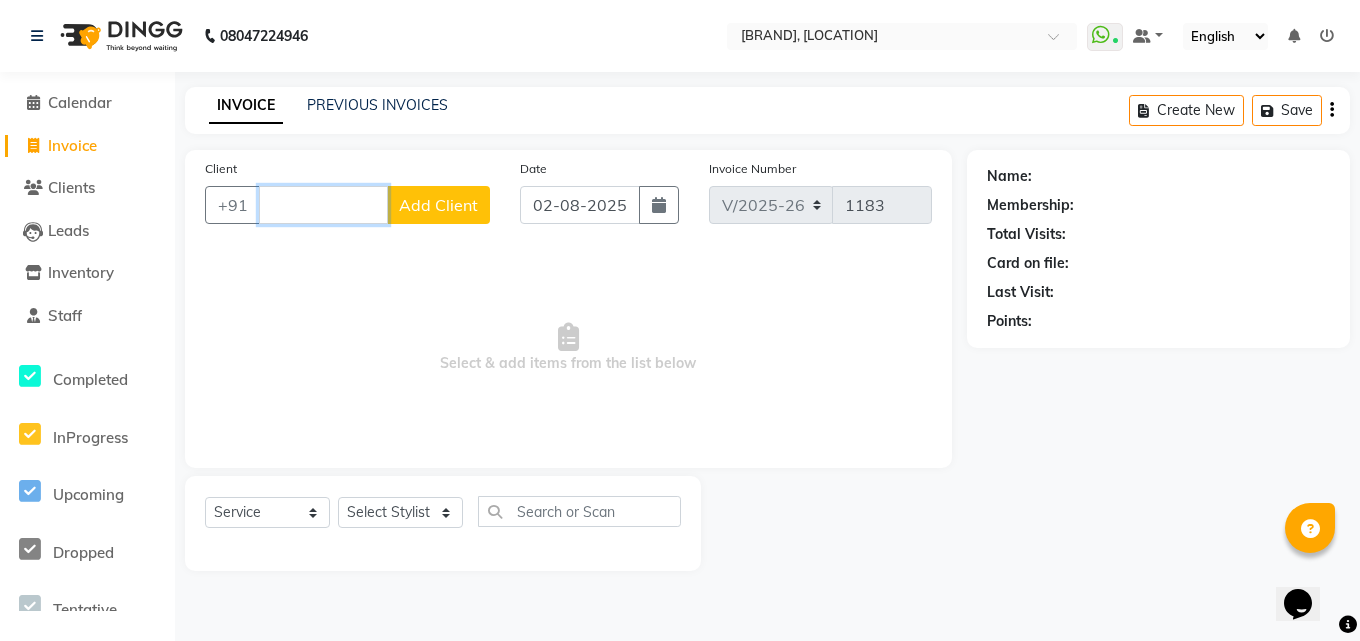click on "Client" at bounding box center [323, 205] 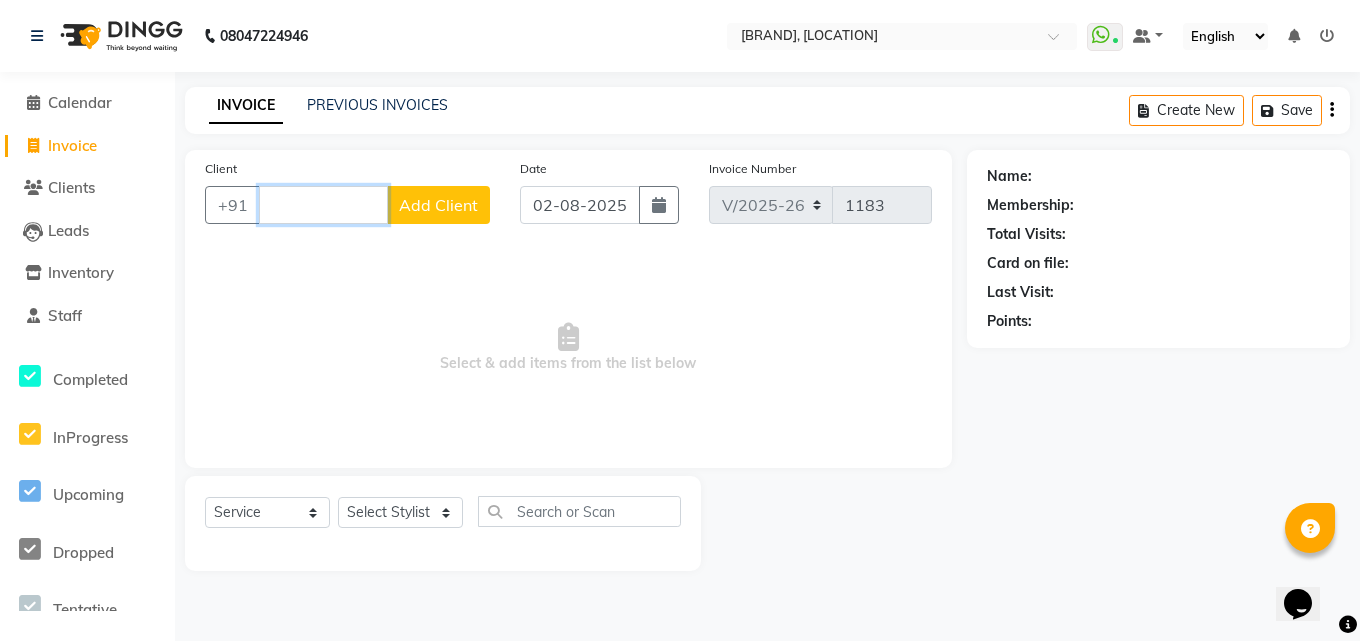 drag, startPoint x: 310, startPoint y: 201, endPoint x: 306, endPoint y: 214, distance: 13.601471 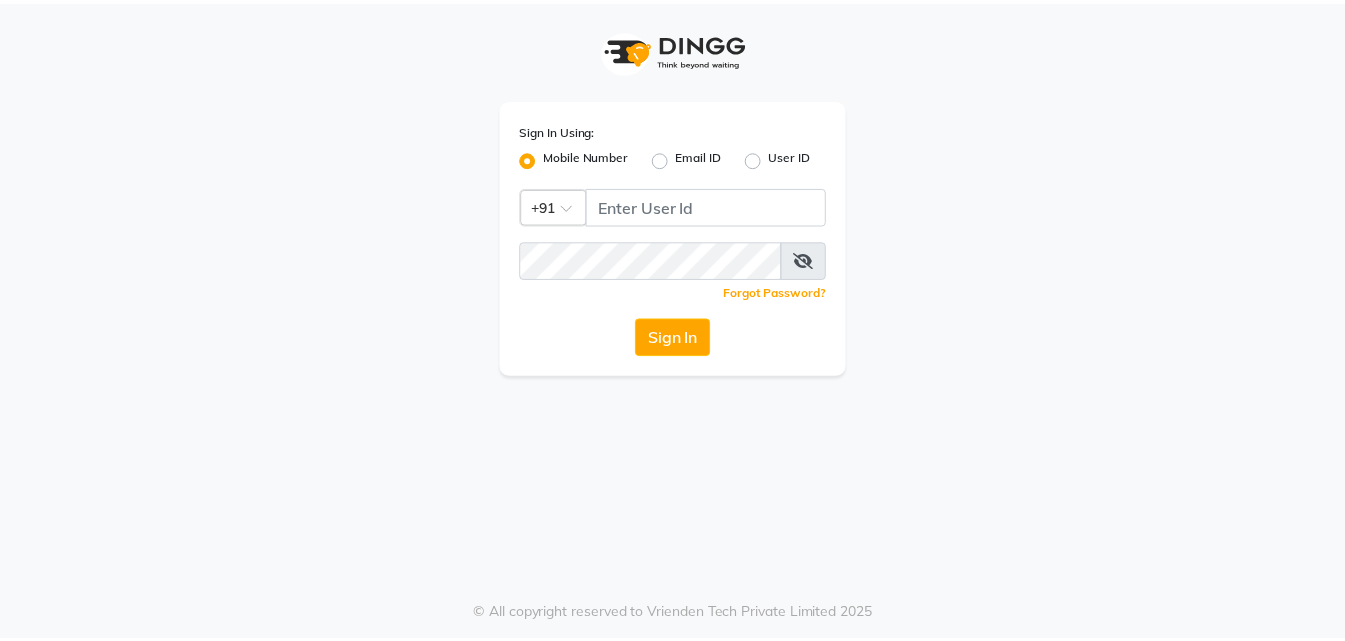 scroll, scrollTop: 0, scrollLeft: 0, axis: both 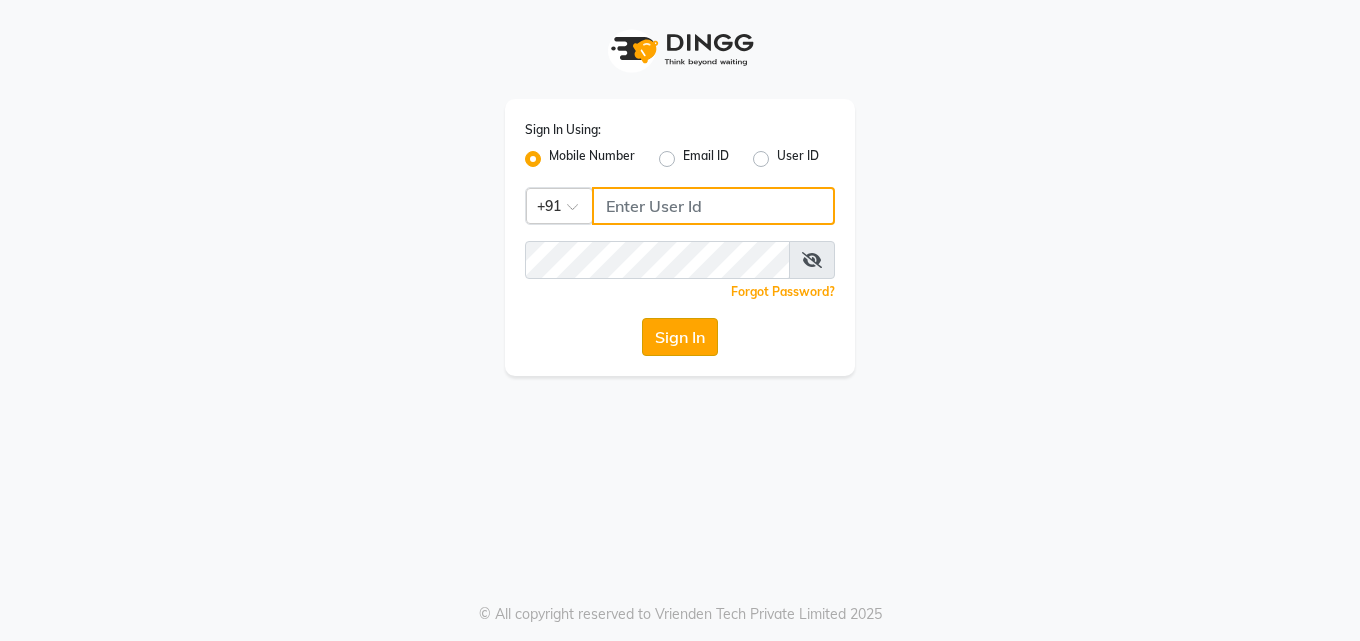 type on "9137516783" 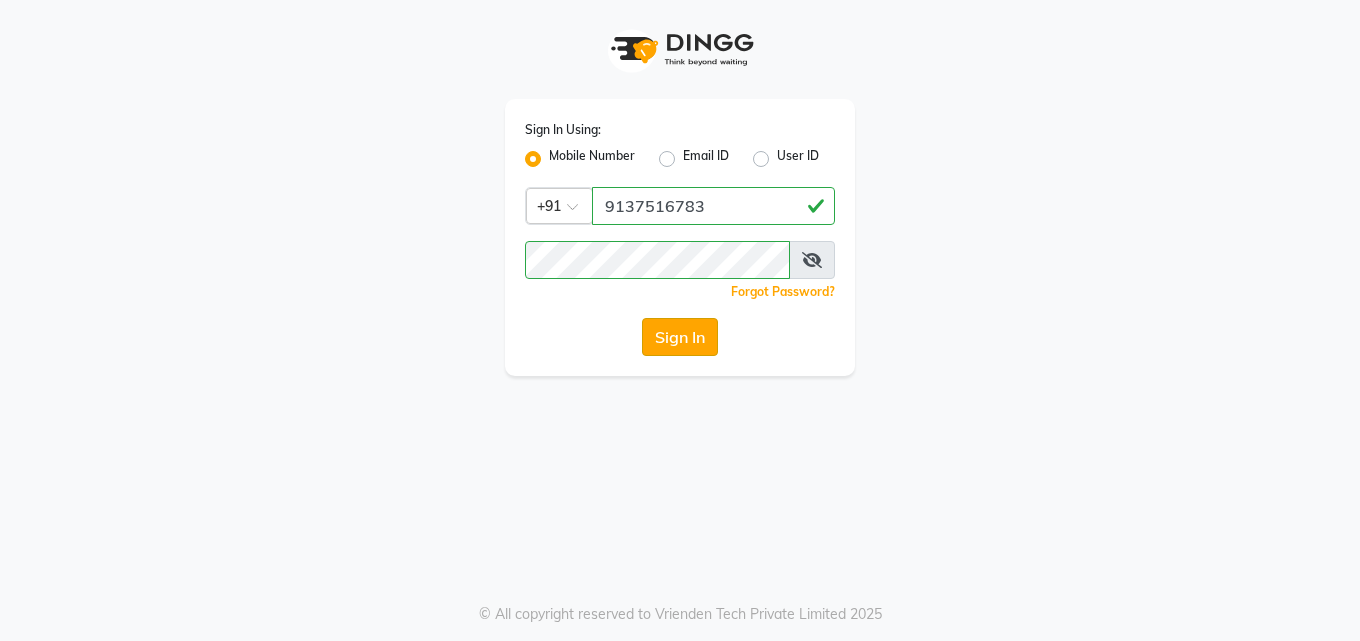 click on "Sign In" 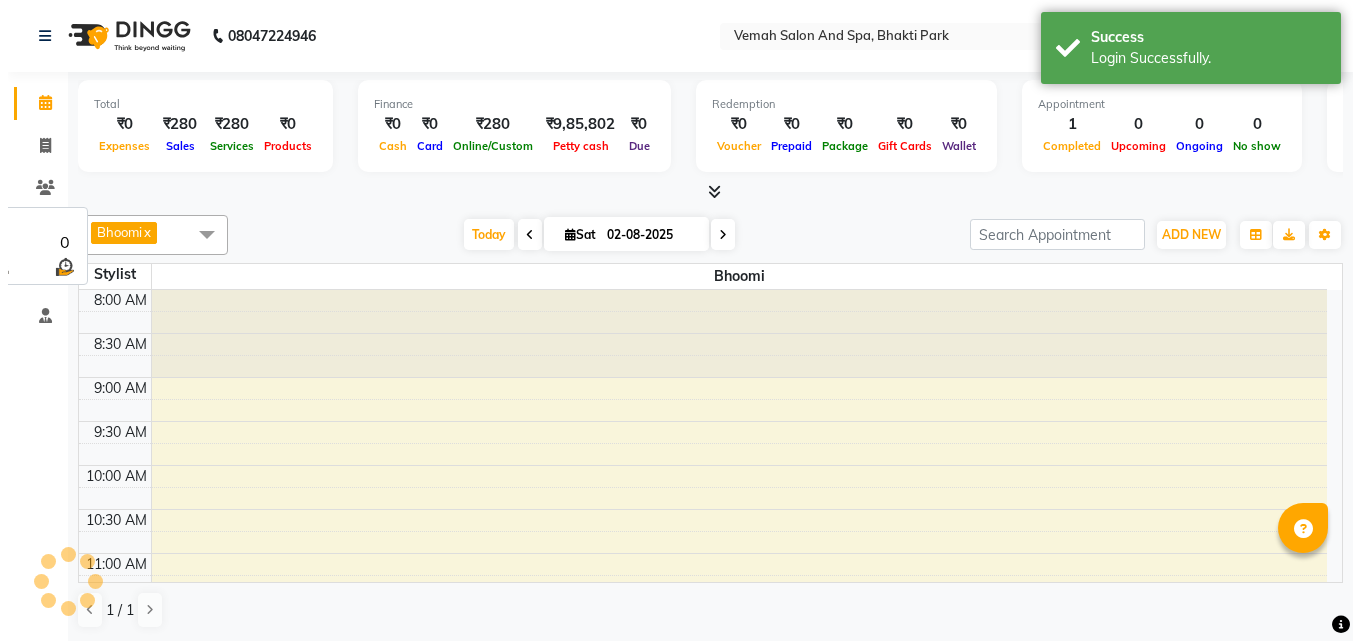 scroll, scrollTop: 0, scrollLeft: 0, axis: both 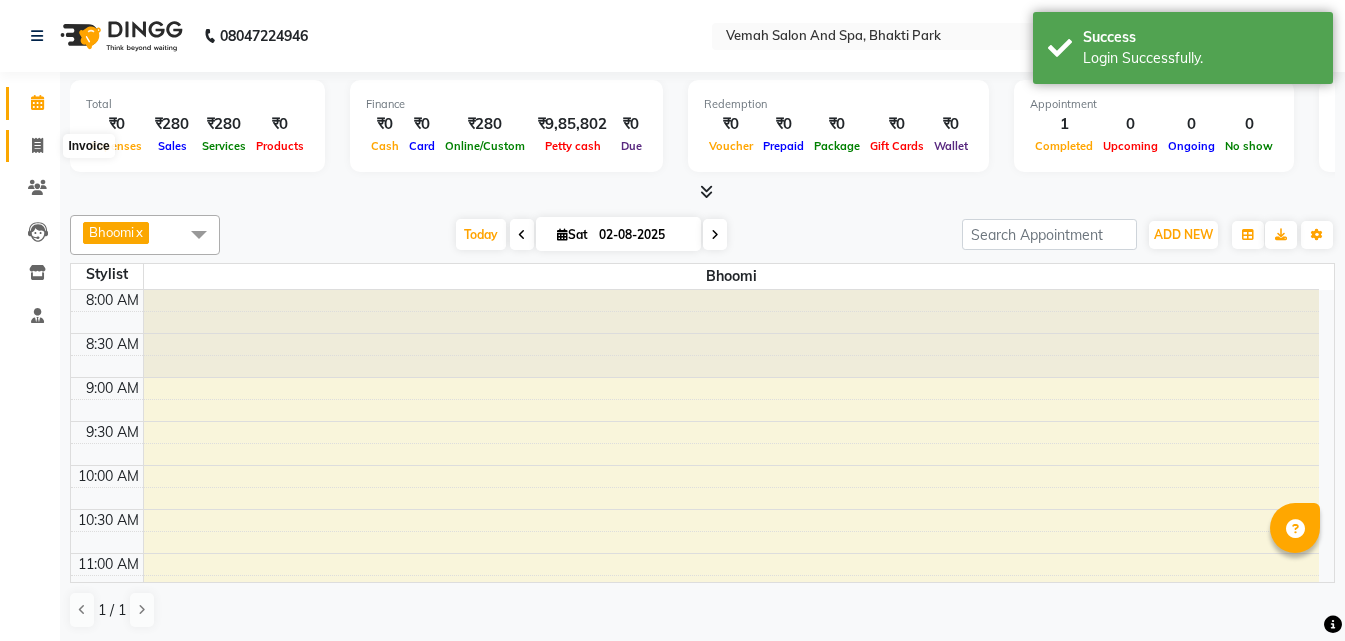 click 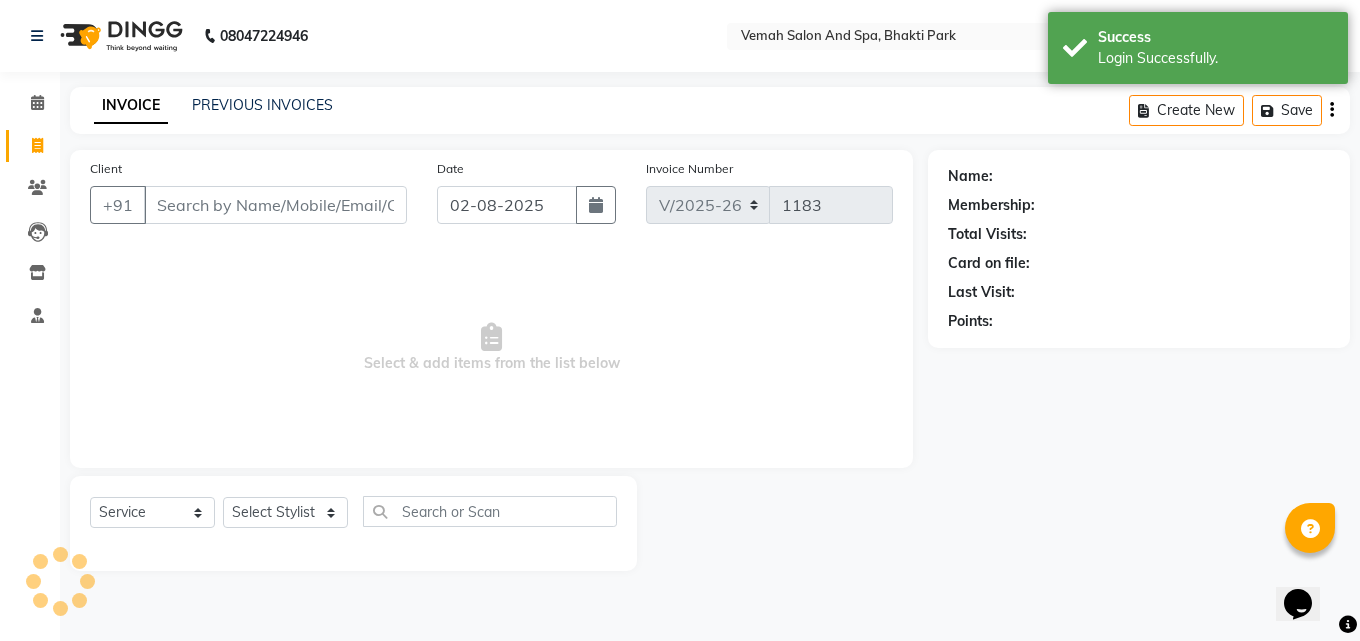 scroll, scrollTop: 0, scrollLeft: 0, axis: both 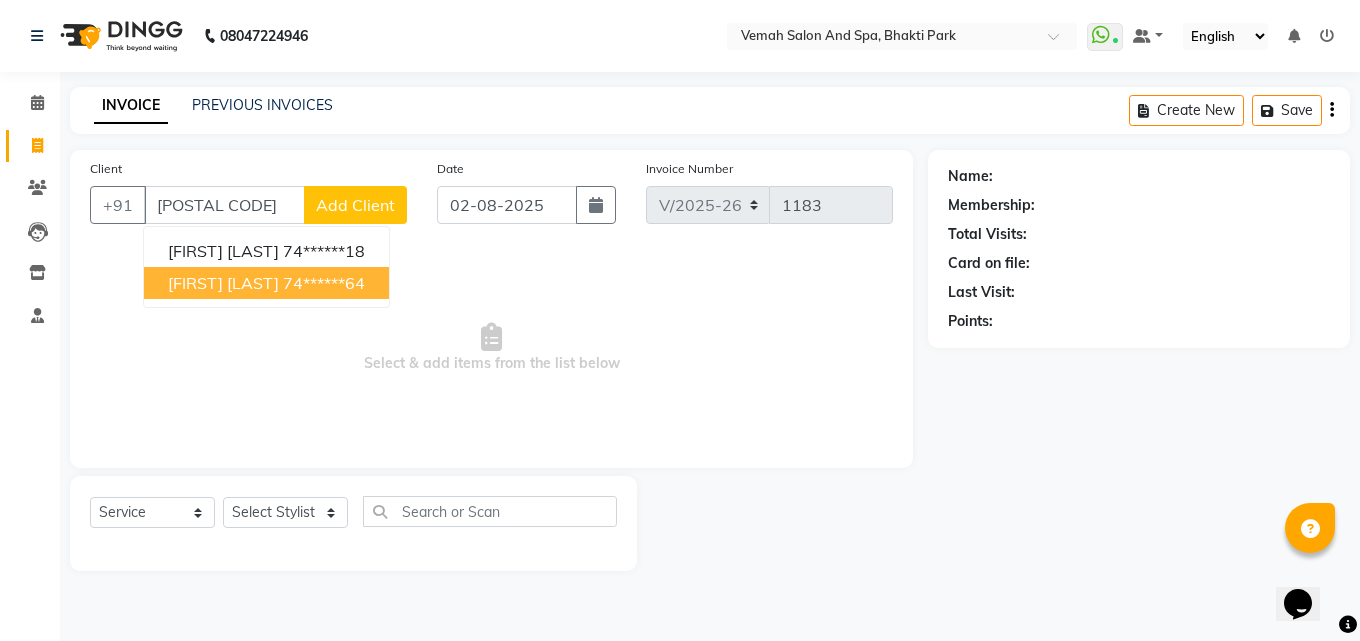 click on "[FIRST] [LAST]  [PHONE] [FIRST] [LAST]  [PHONE]" at bounding box center [266, 267] 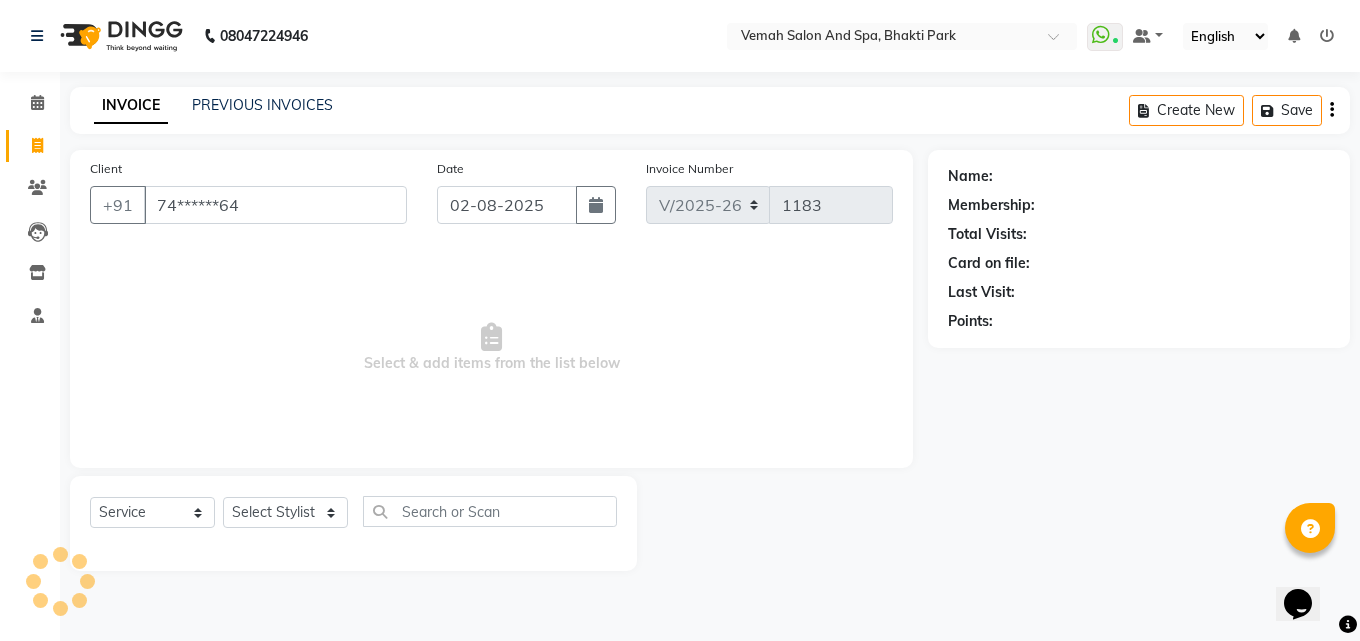 type on "74******64" 